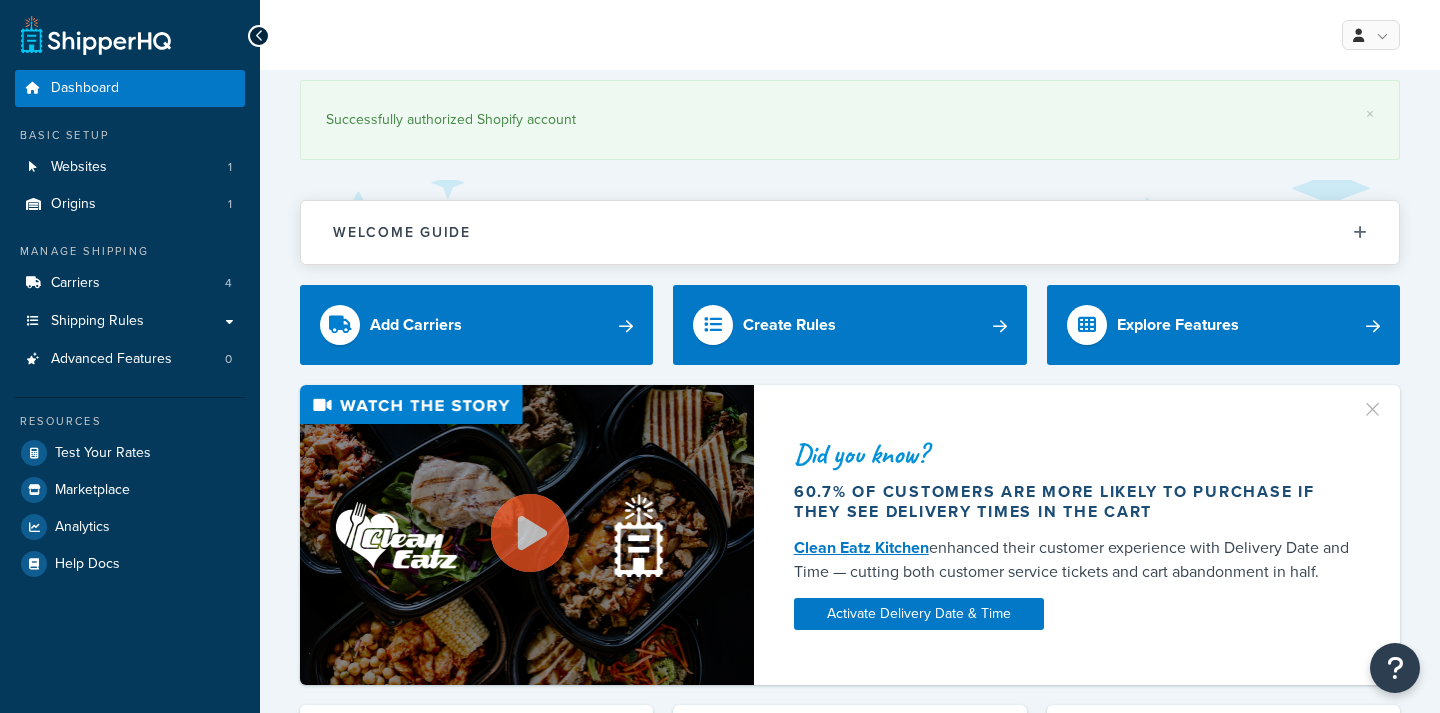 scroll, scrollTop: 0, scrollLeft: 0, axis: both 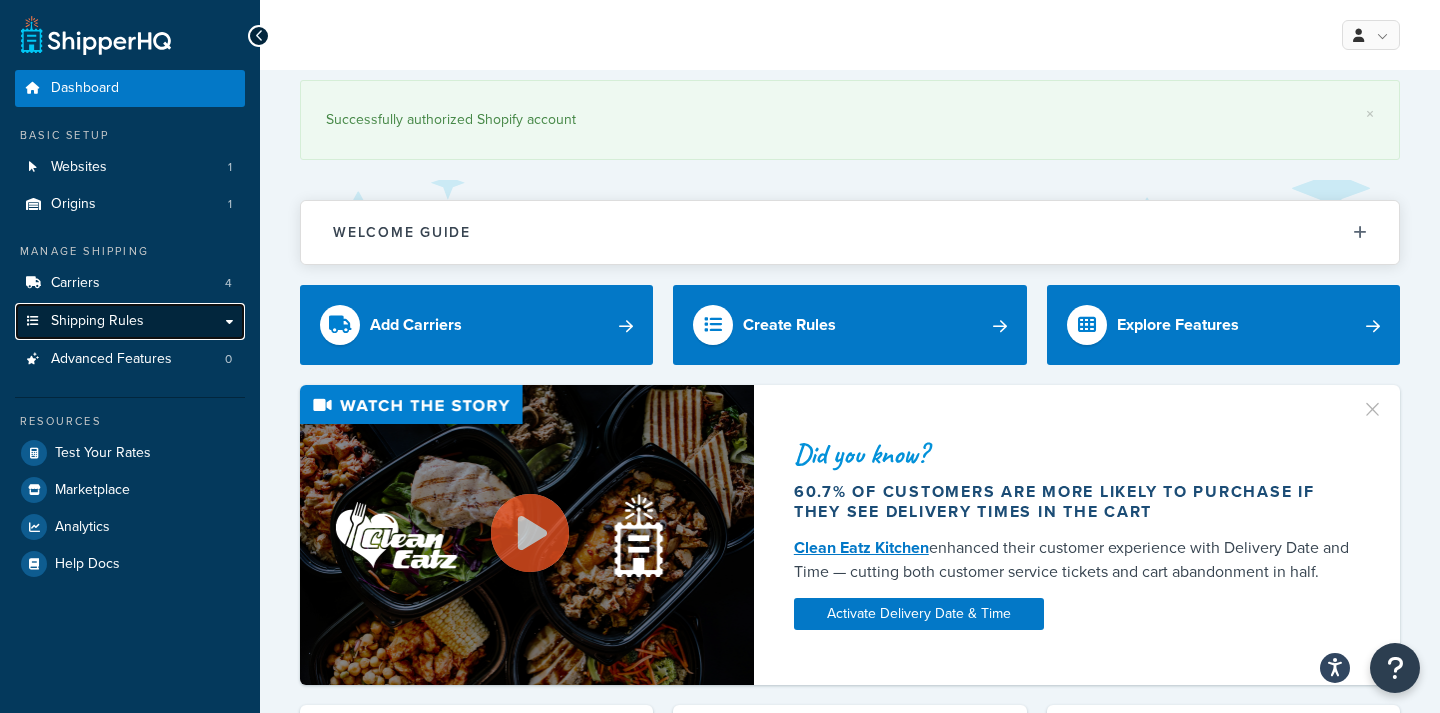 click on "Shipping Rules" at bounding box center [97, 321] 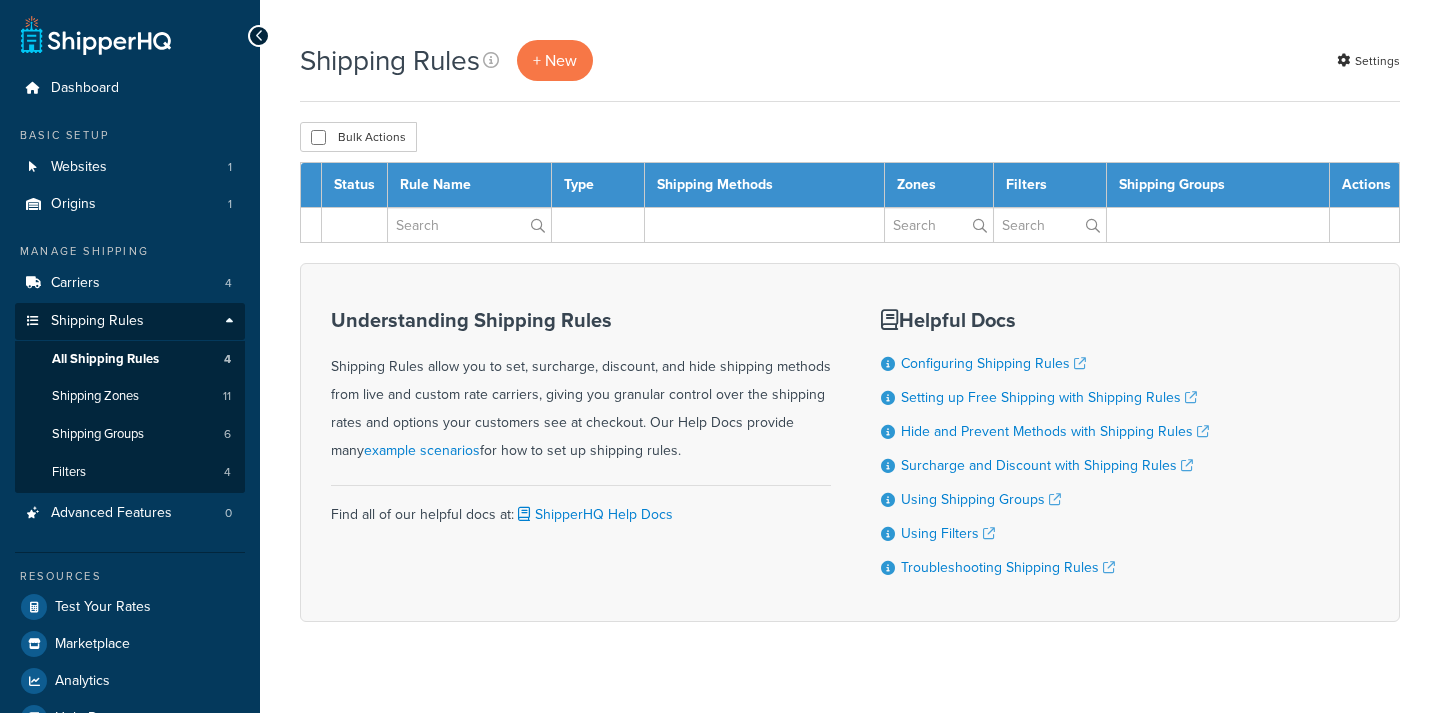 scroll, scrollTop: 0, scrollLeft: 0, axis: both 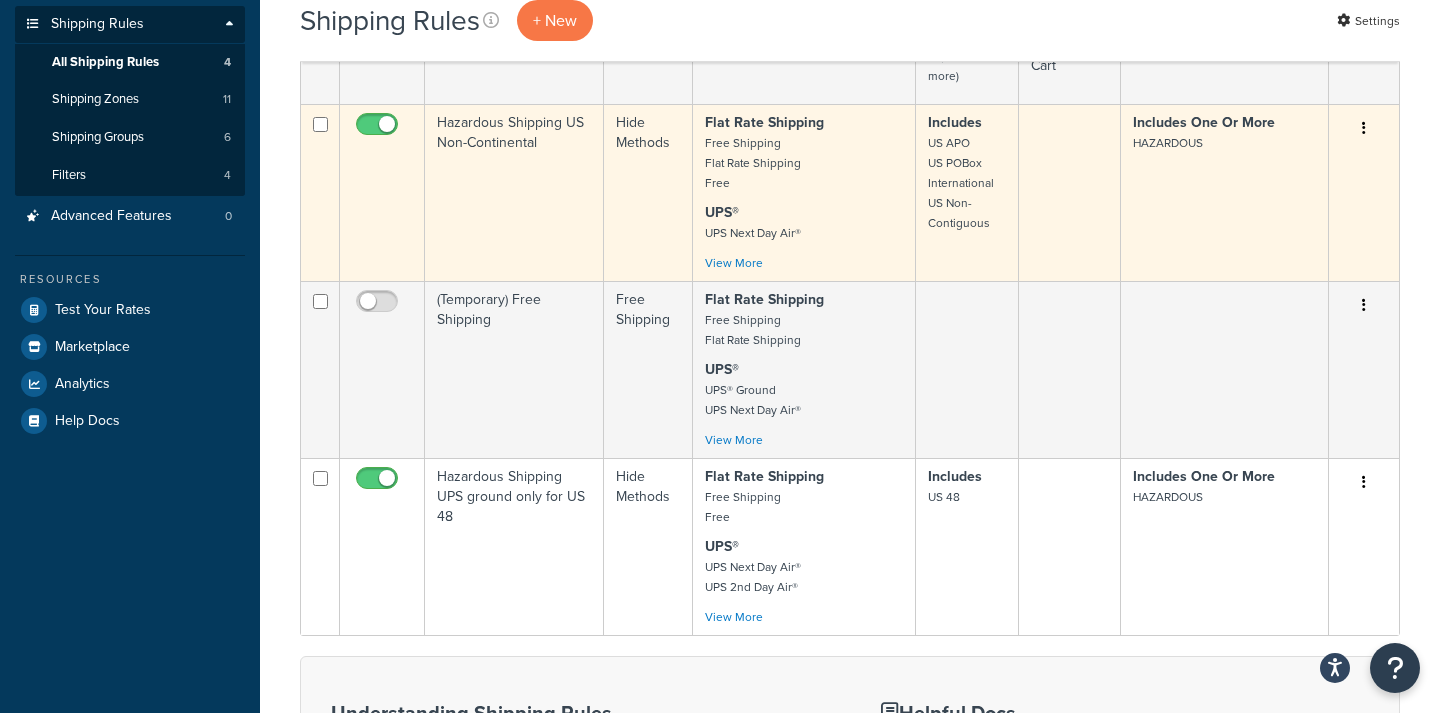 click on "Hazardous Shipping US Non-Continental" at bounding box center (514, 192) 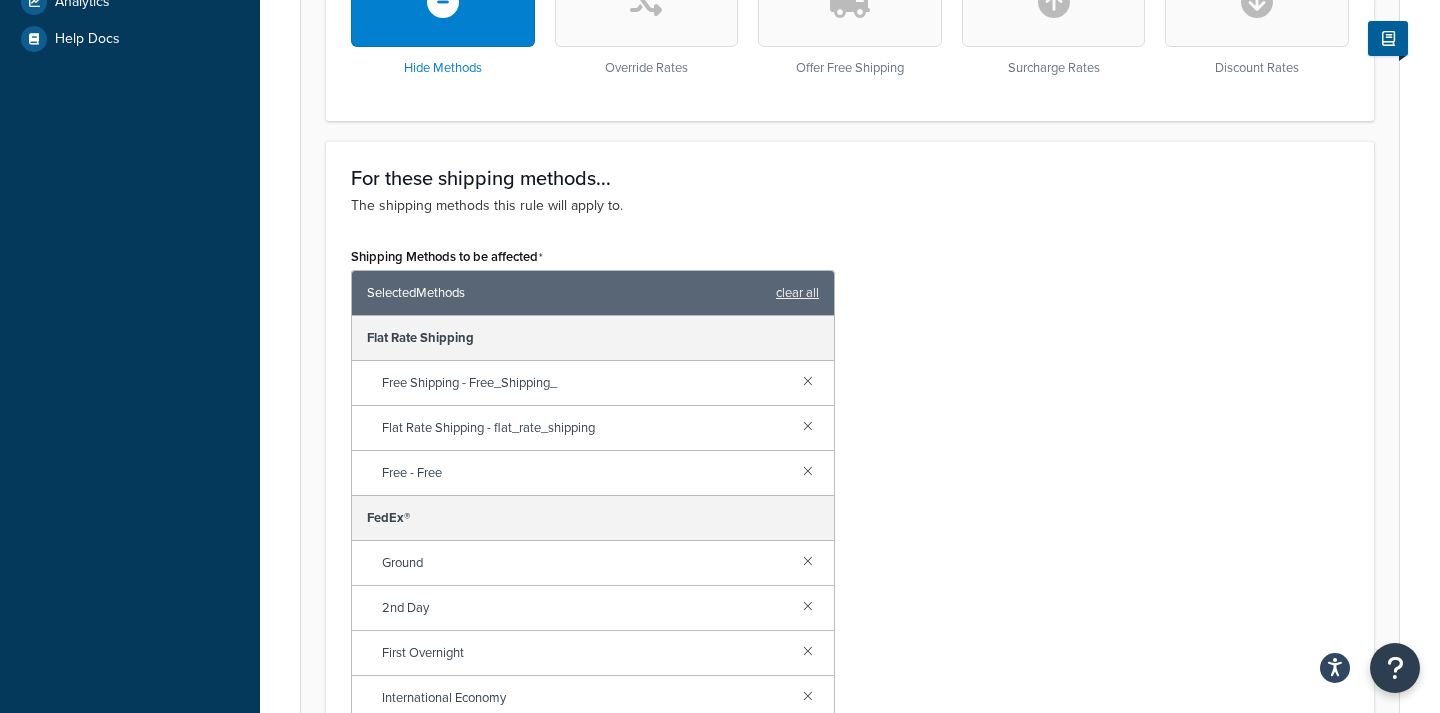 scroll, scrollTop: 687, scrollLeft: 0, axis: vertical 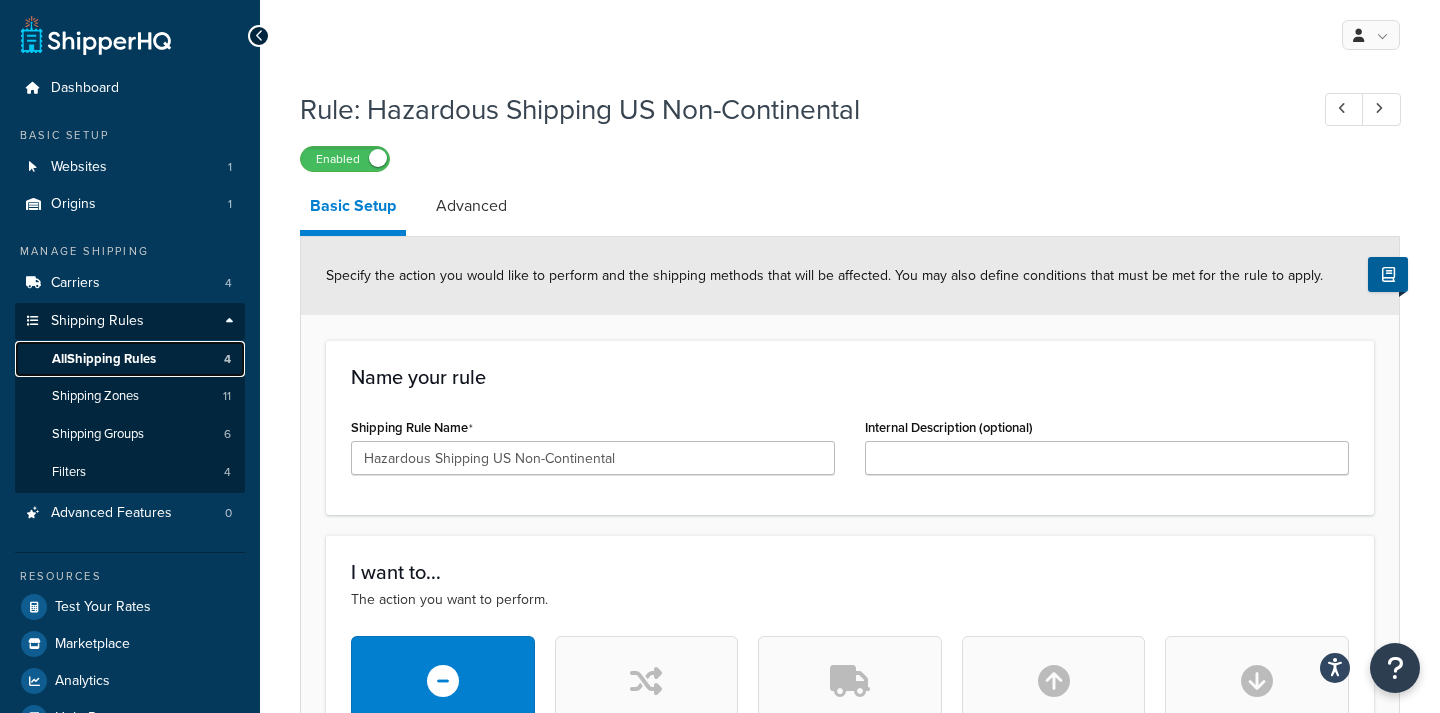 click on "All  Shipping Rules" at bounding box center (104, 359) 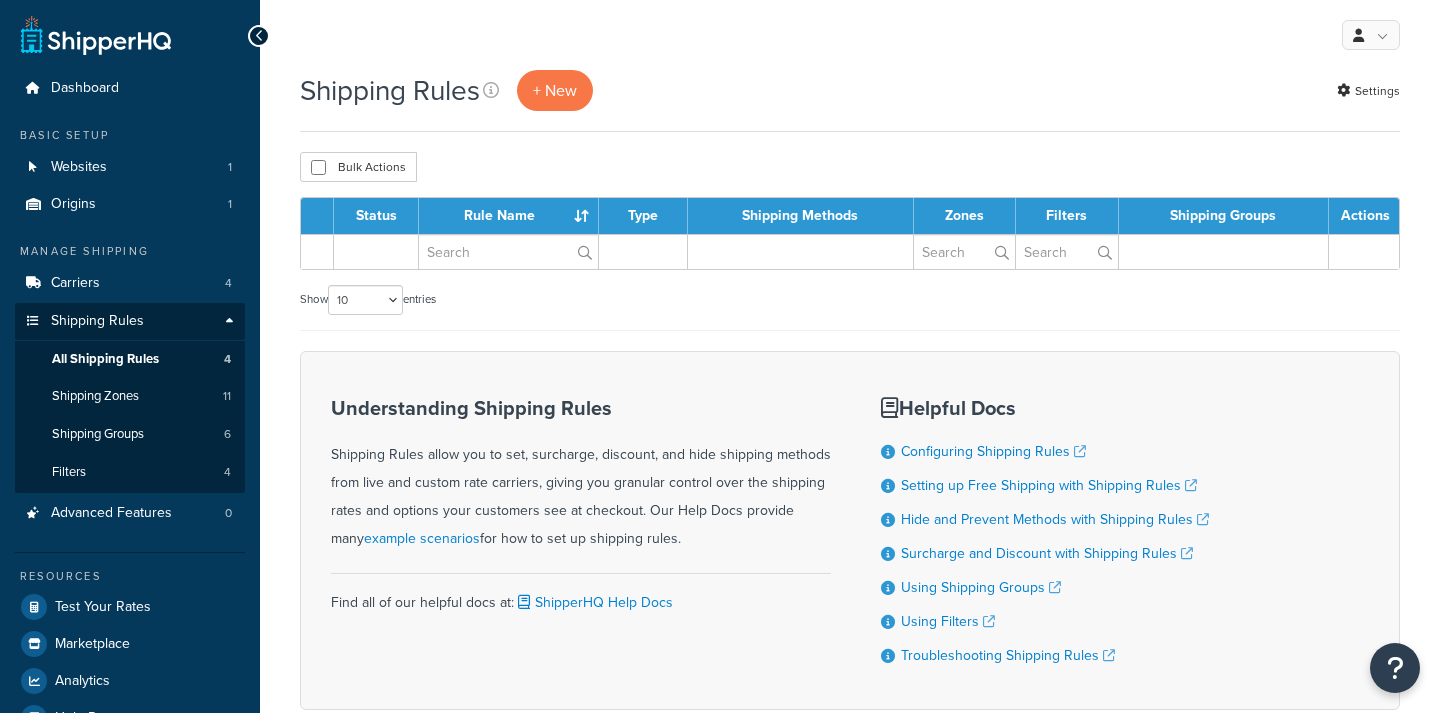 scroll, scrollTop: 0, scrollLeft: 0, axis: both 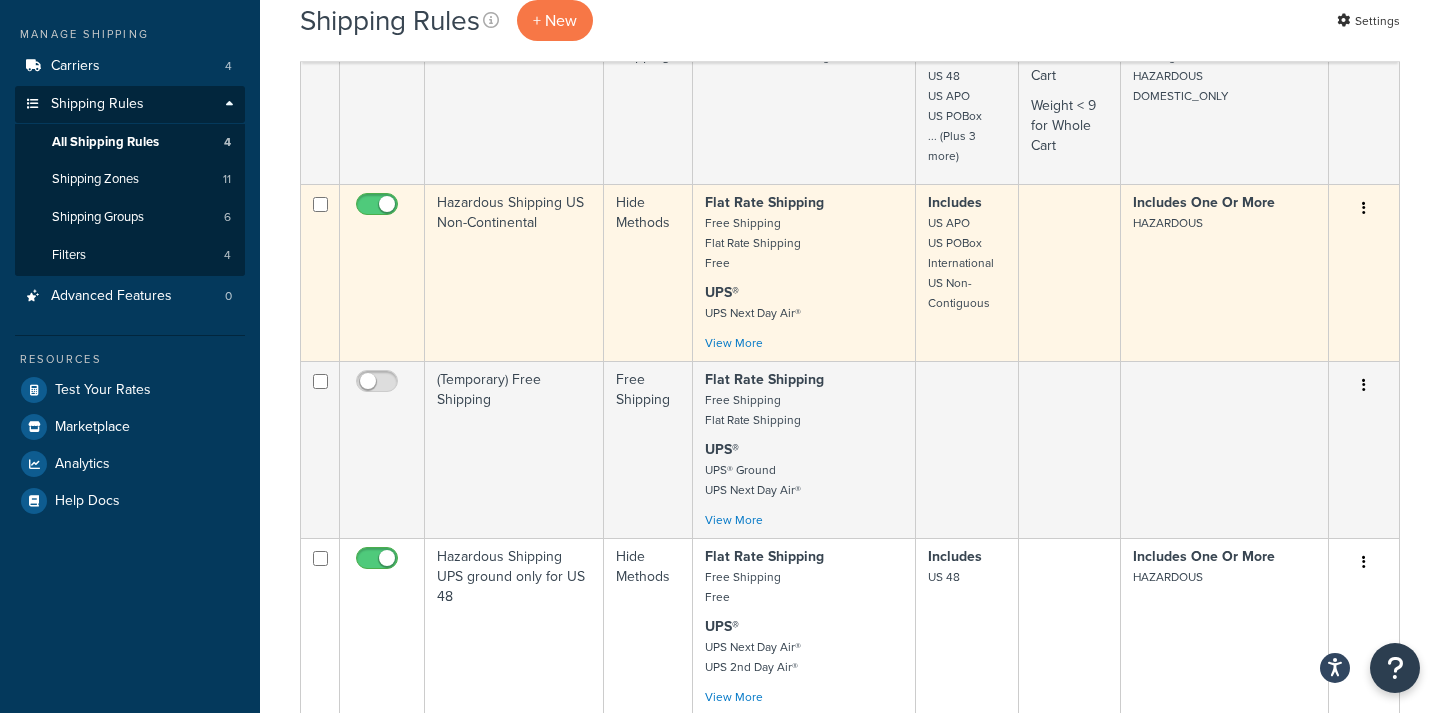 click on "Hazardous Shipping US Non-Continental" at bounding box center [514, 272] 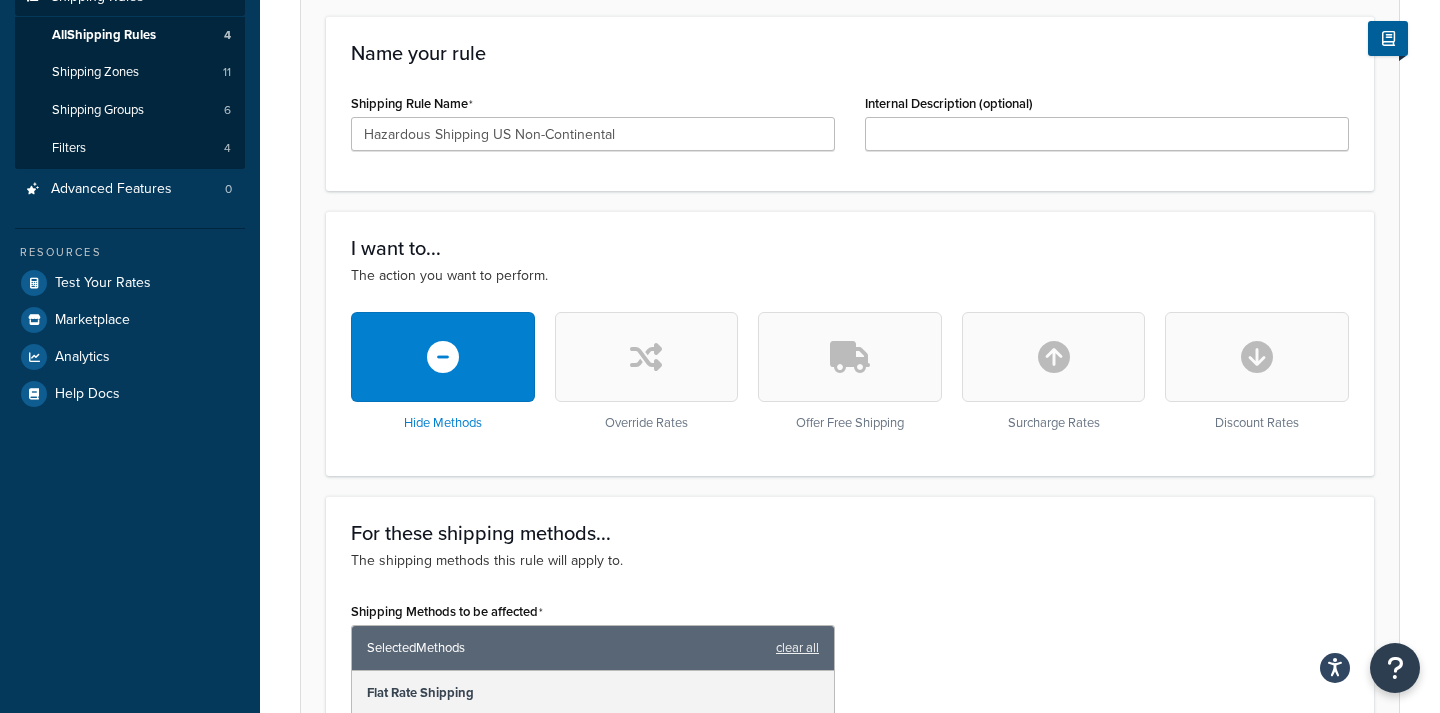 scroll, scrollTop: 374, scrollLeft: 0, axis: vertical 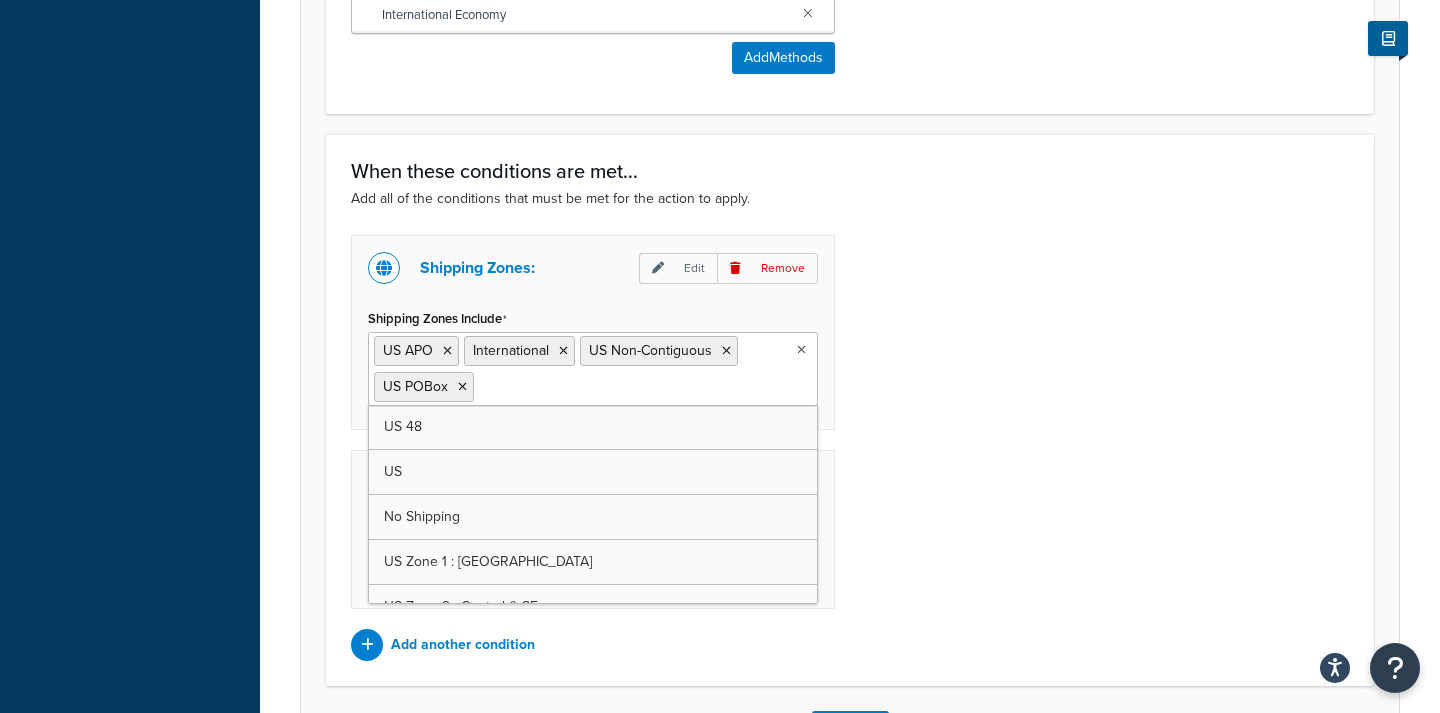 click at bounding box center (801, 350) 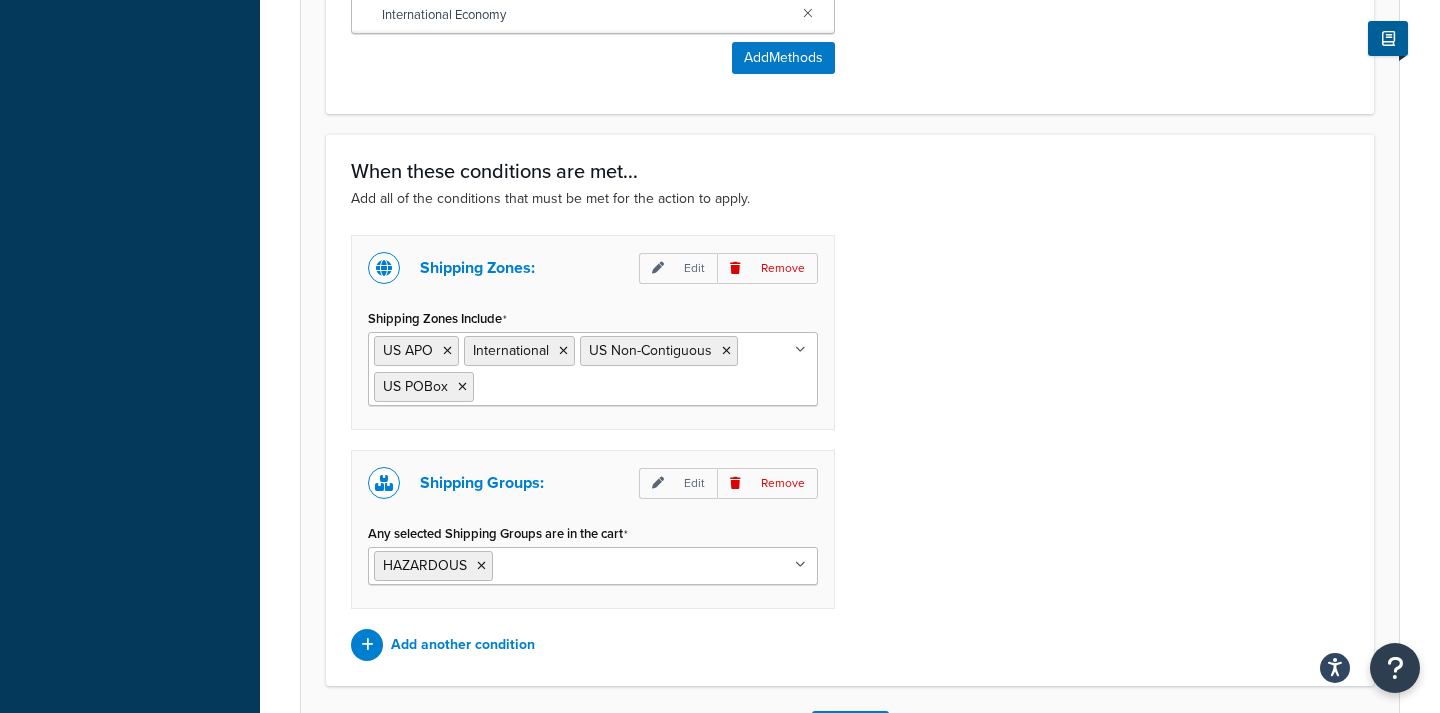 click on "Shipping Zones: Edit Remove Shipping Zones Include   US APO   International   US Non-Contiguous   US POBox   US 48 US No Shipping US Zone 1 : North East US Zone 2 : Central & SE US Zone 3 : West US Zone 4 : Alaska & Hawaii Shipping Groups: Edit Remove Any selected Shipping Groups are in the cart   HAZARDOUS   Large Medium Small DOMESTIC_ONLY All Products not assigned to a Shipping Group Add another condition" at bounding box center (850, 448) 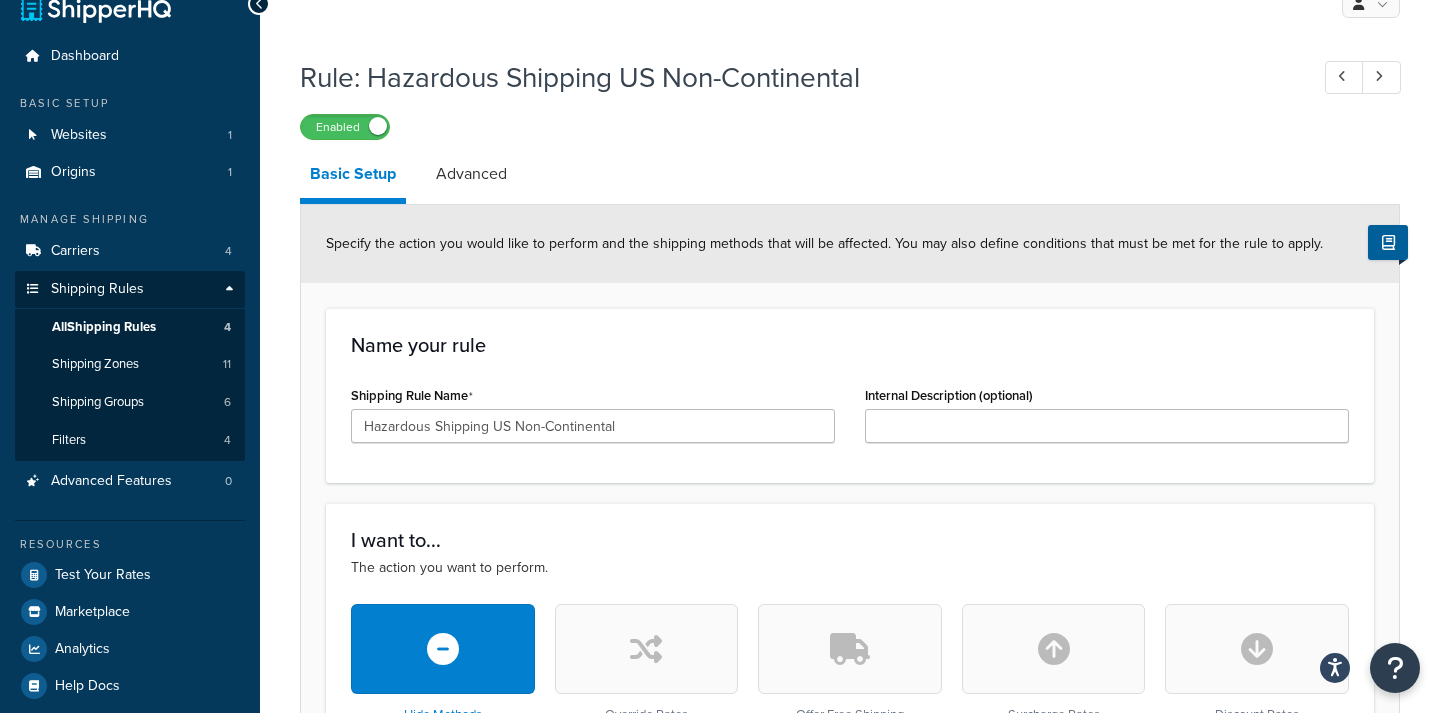 scroll, scrollTop: 0, scrollLeft: 0, axis: both 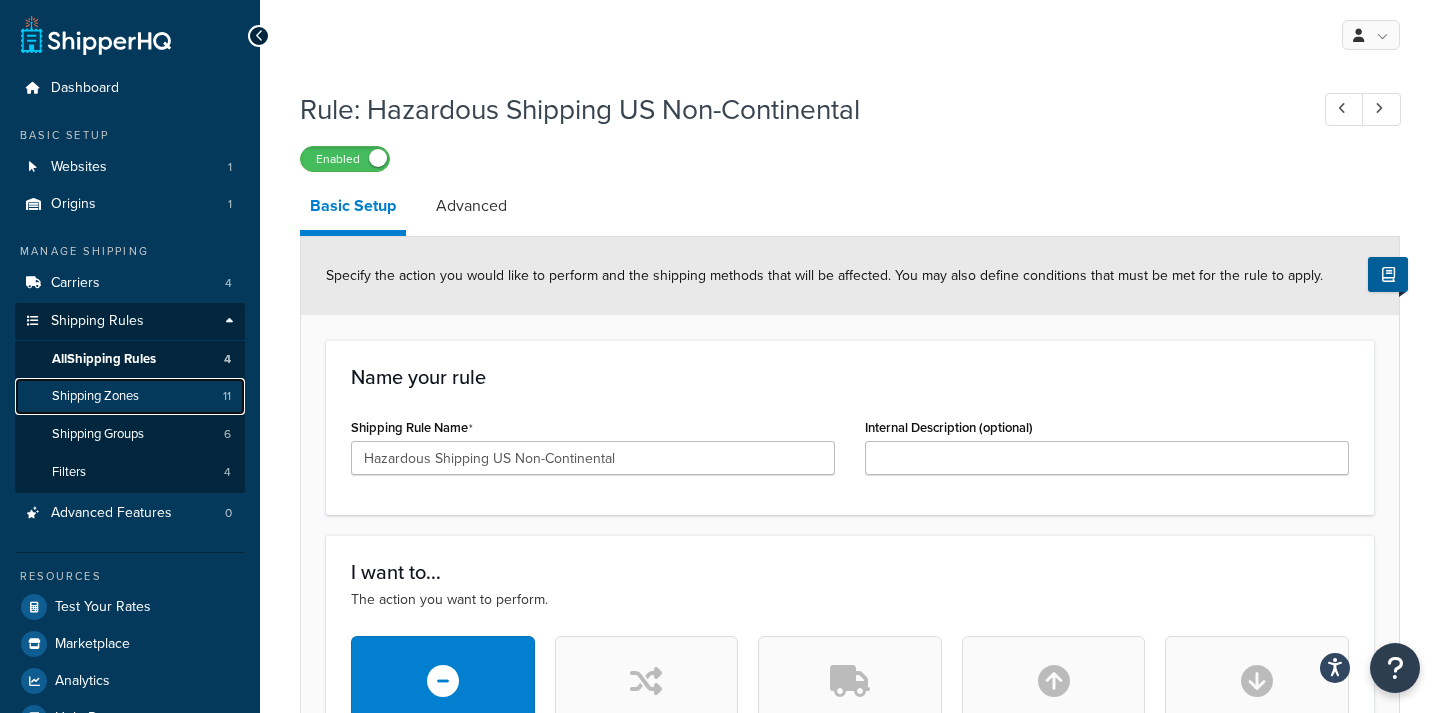 click on "Shipping Zones" at bounding box center [95, 396] 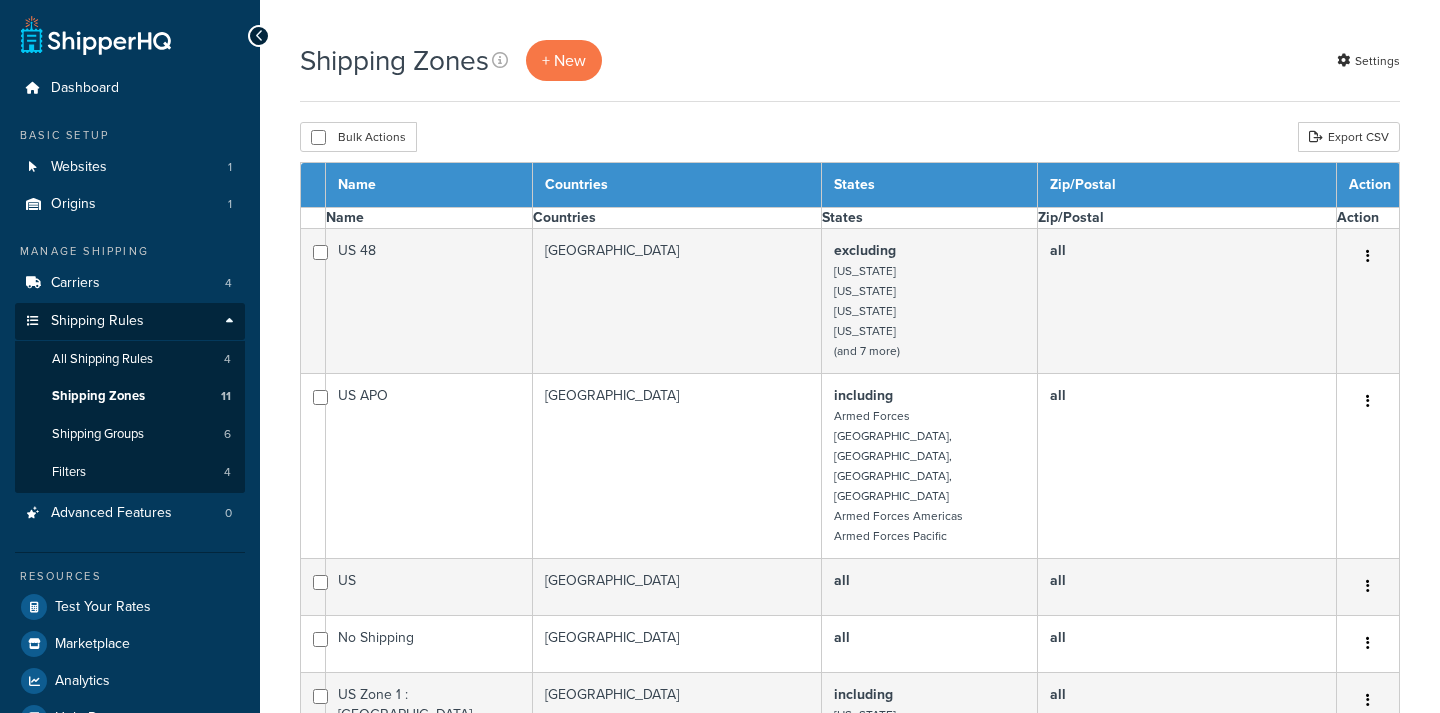 scroll, scrollTop: 0, scrollLeft: 0, axis: both 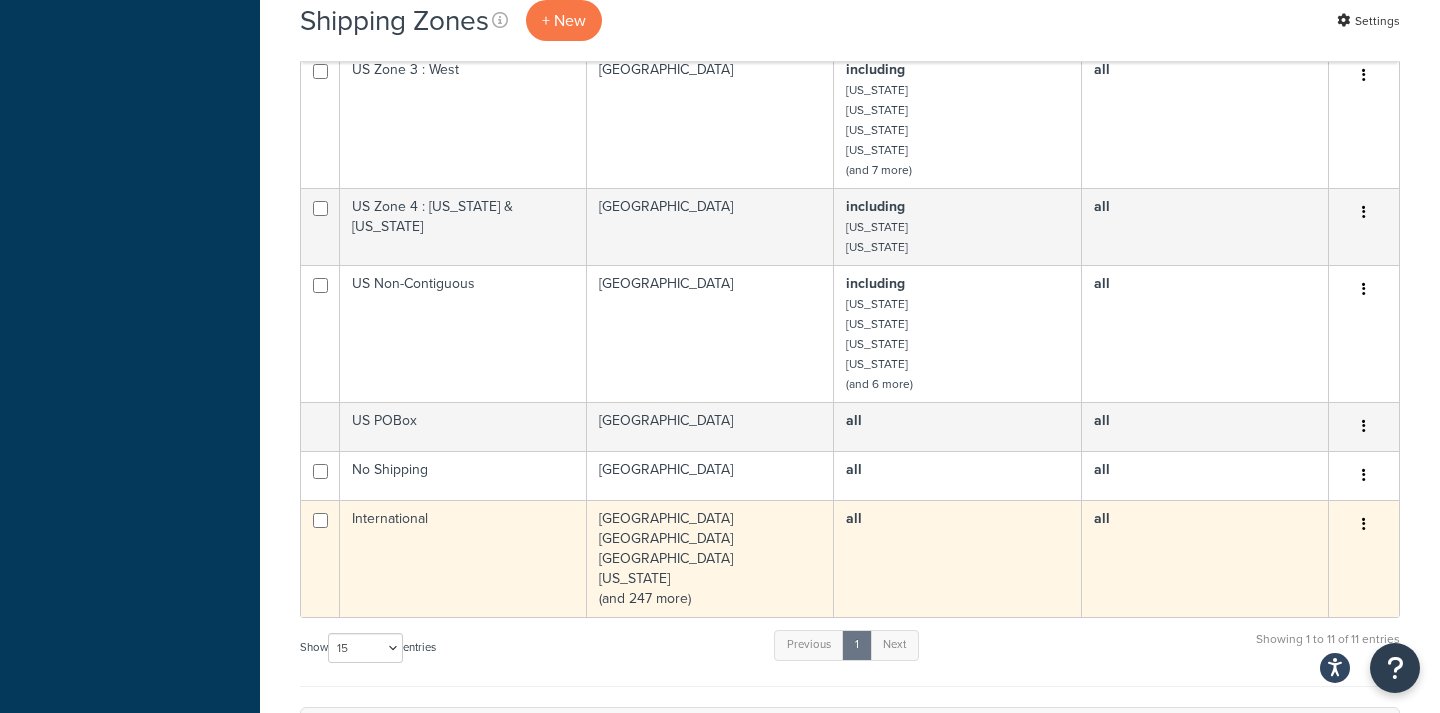 click on "Afghanistan
Albania
Algeria
American Samoa
(and 247 more)" at bounding box center (710, 558) 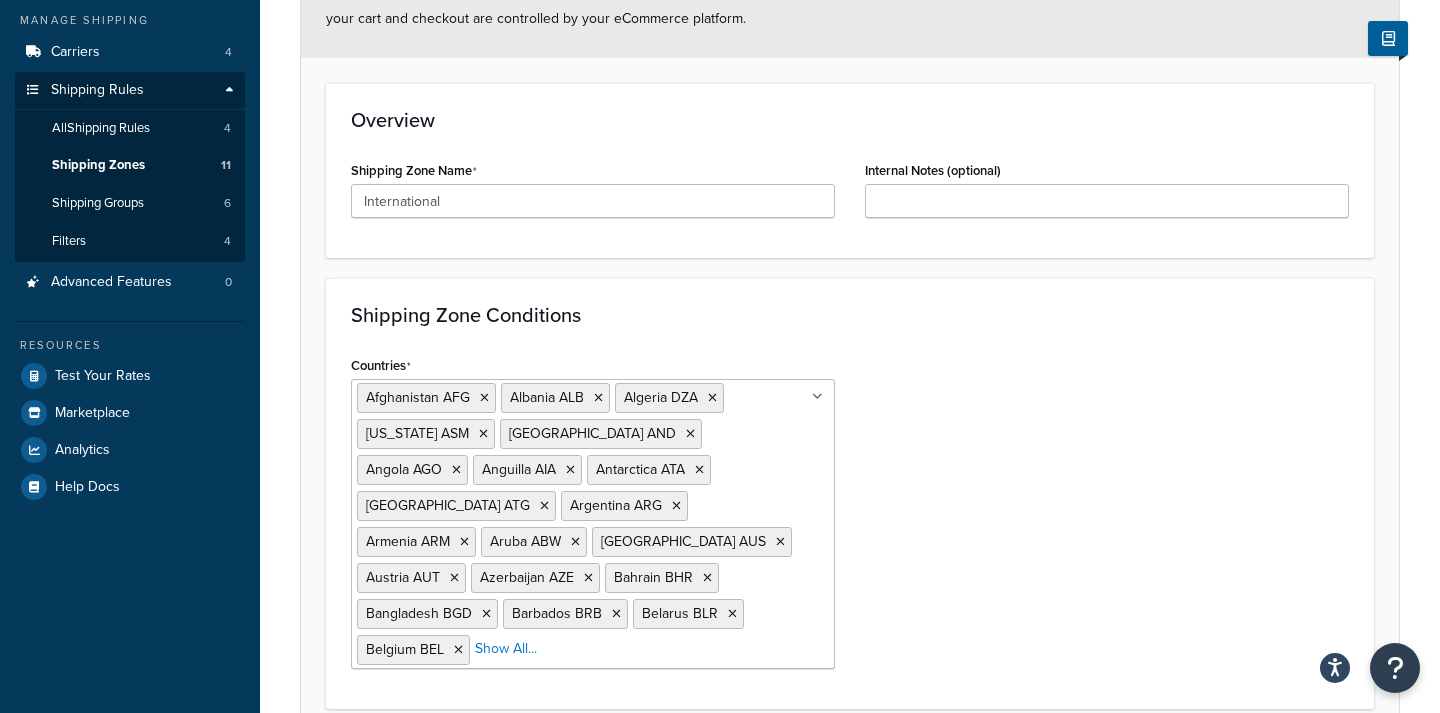 scroll, scrollTop: 234, scrollLeft: 0, axis: vertical 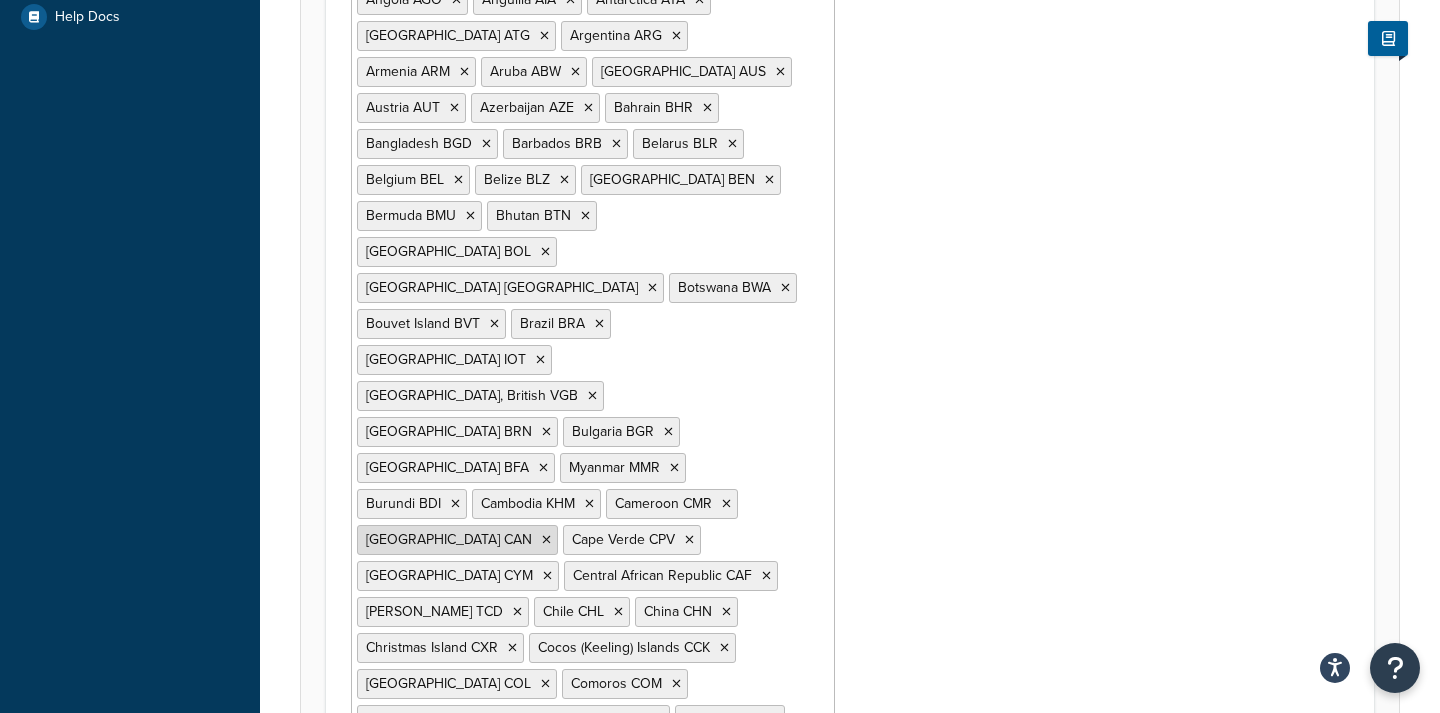 click at bounding box center (546, 540) 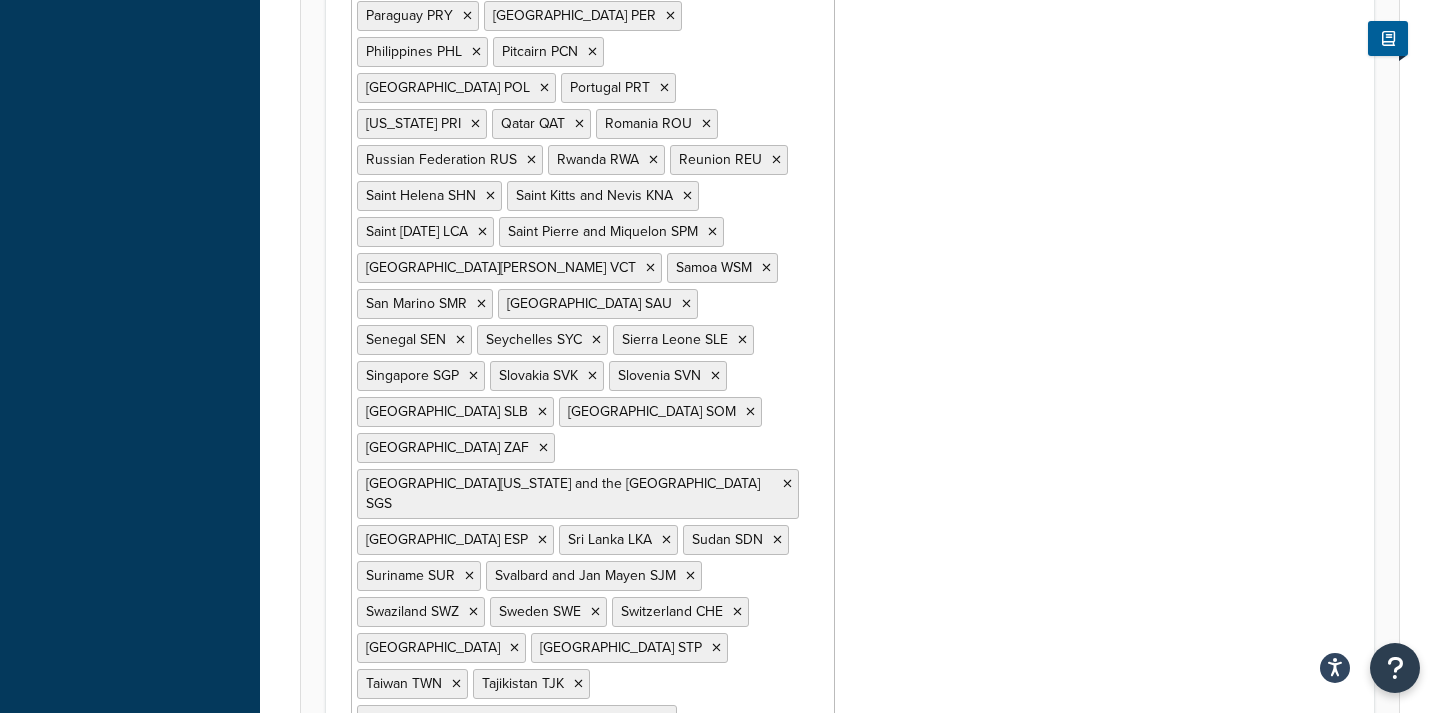 scroll, scrollTop: 3717, scrollLeft: 0, axis: vertical 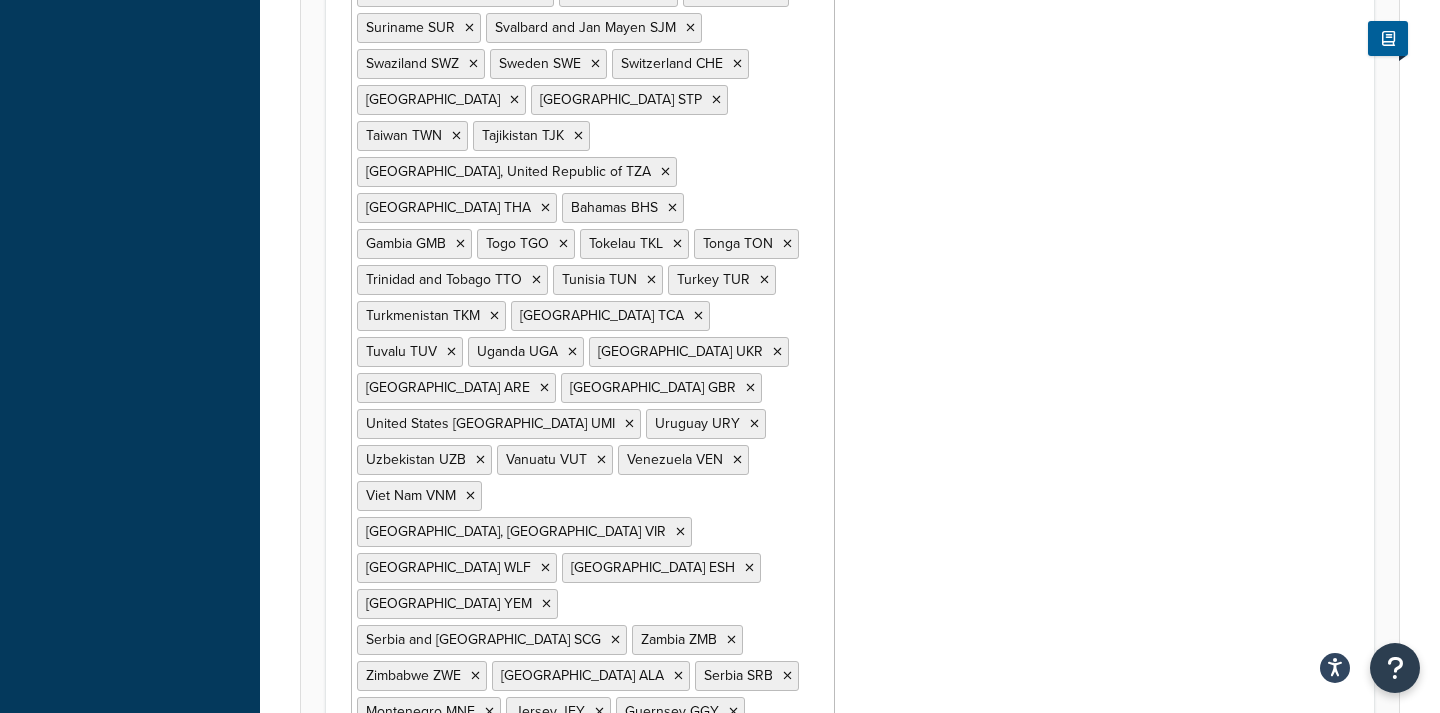 click on "Save" at bounding box center [839, 992] 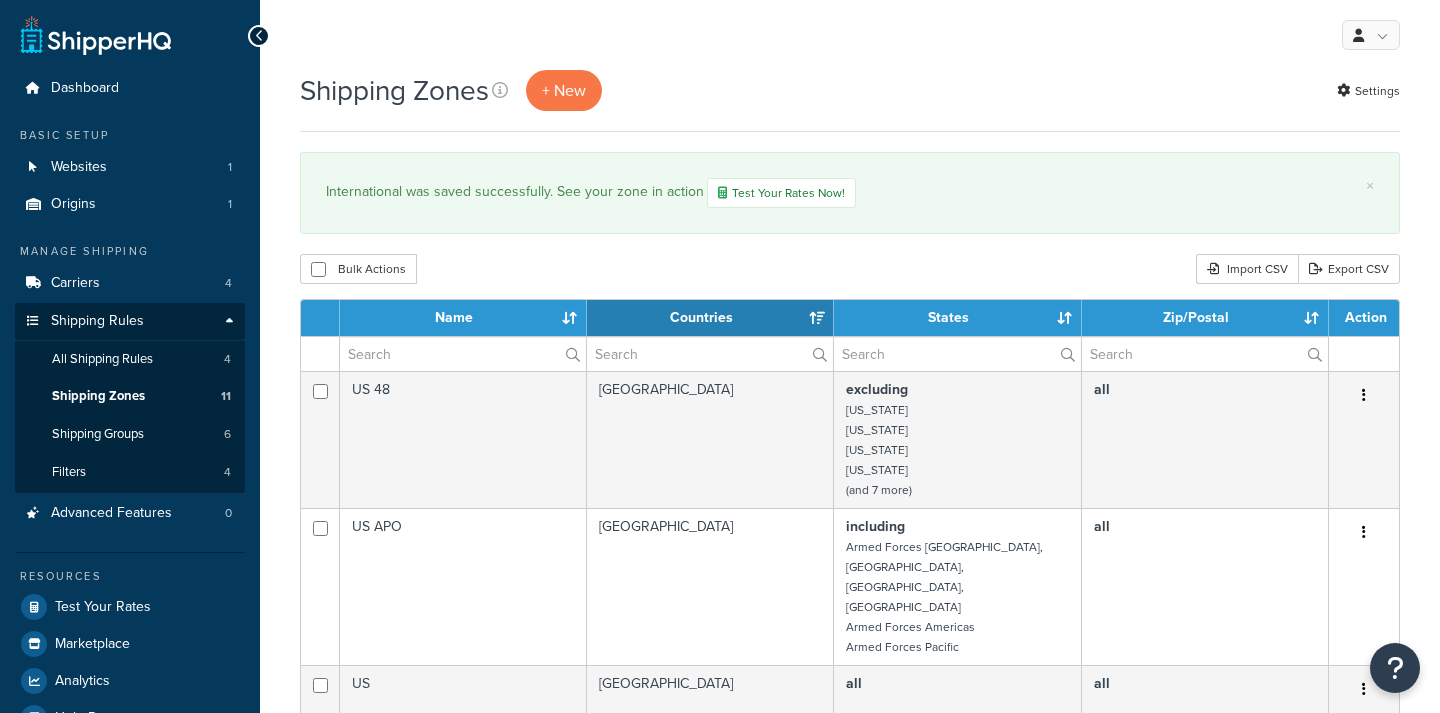select on "15" 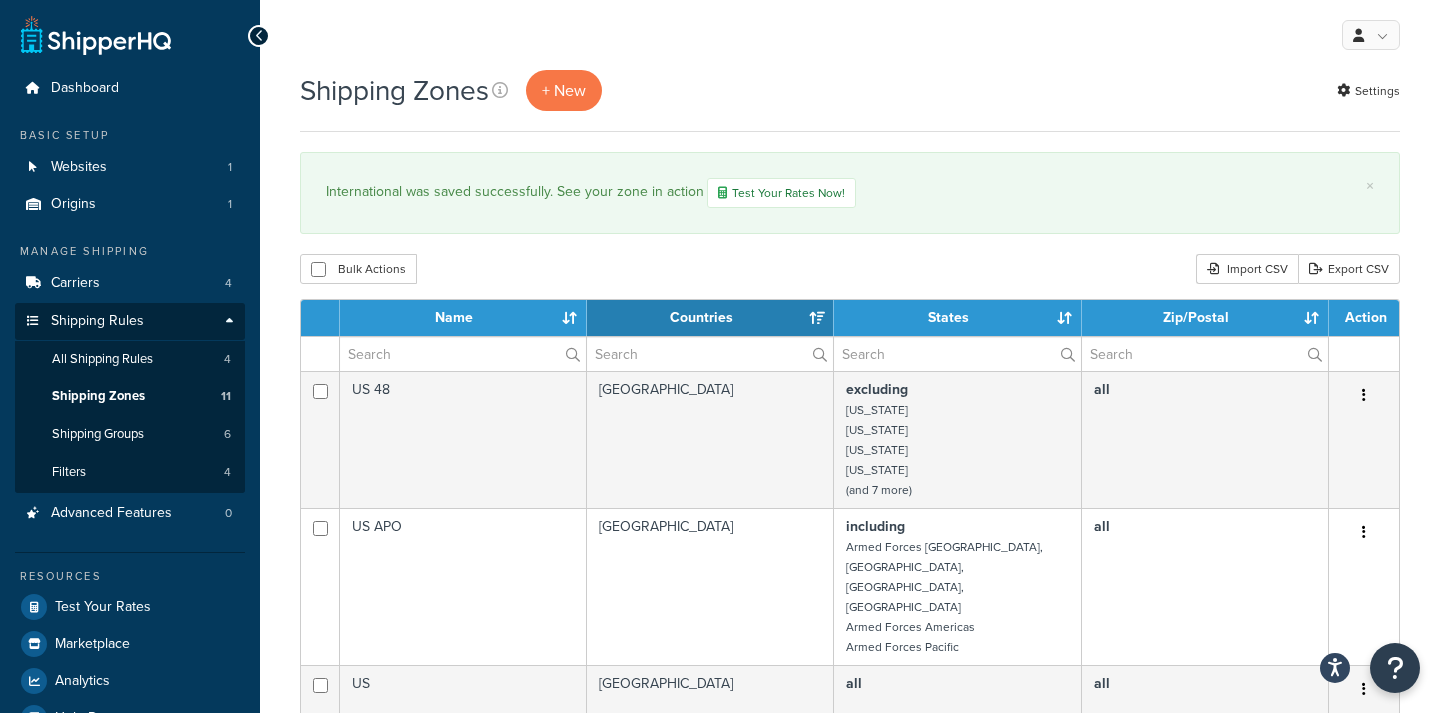 scroll, scrollTop: 0, scrollLeft: 0, axis: both 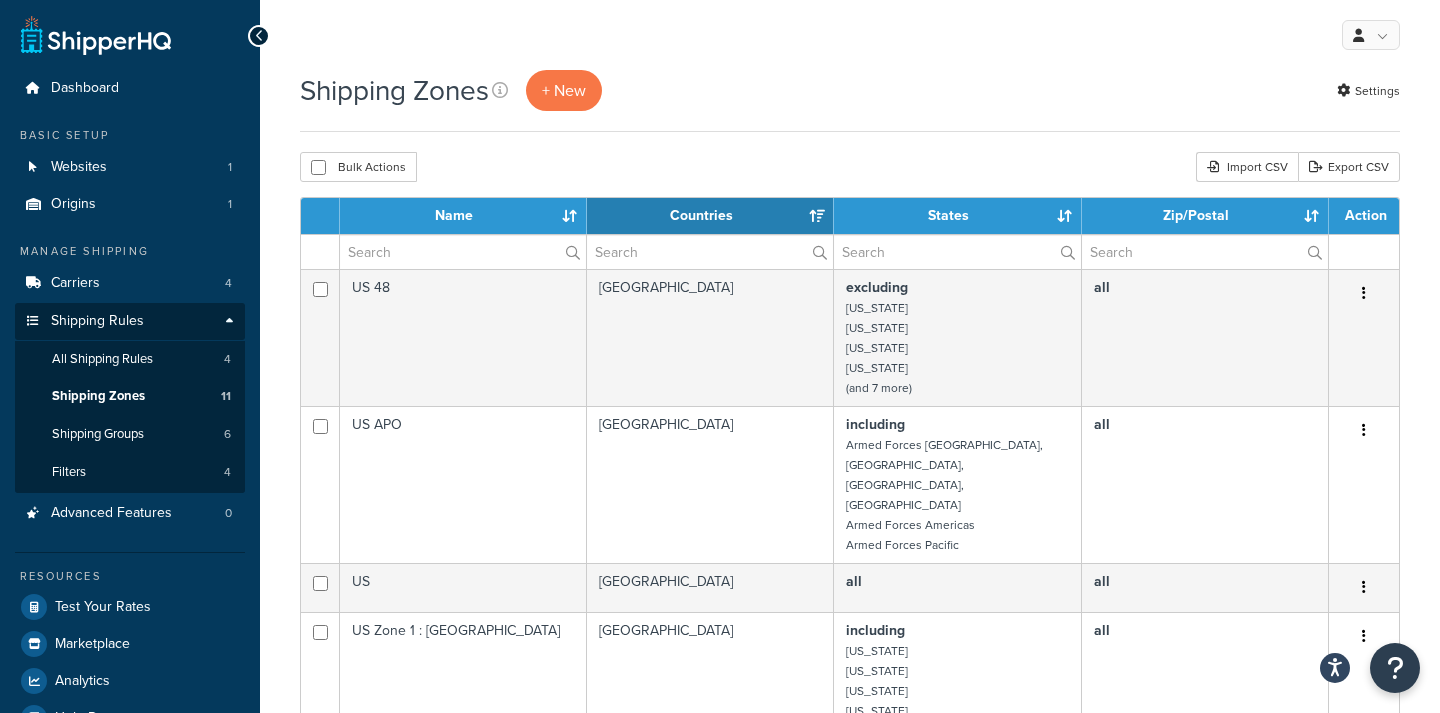 select on "15" 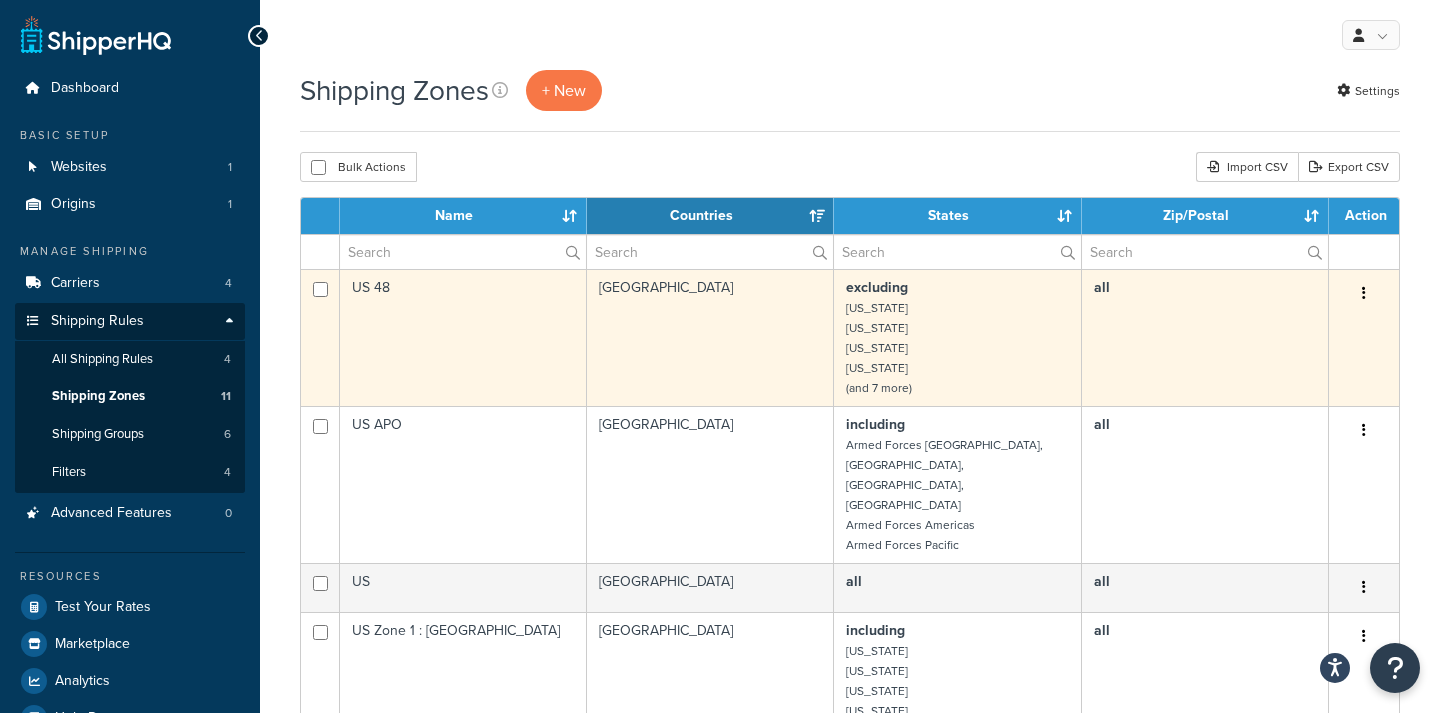 scroll, scrollTop: 0, scrollLeft: 0, axis: both 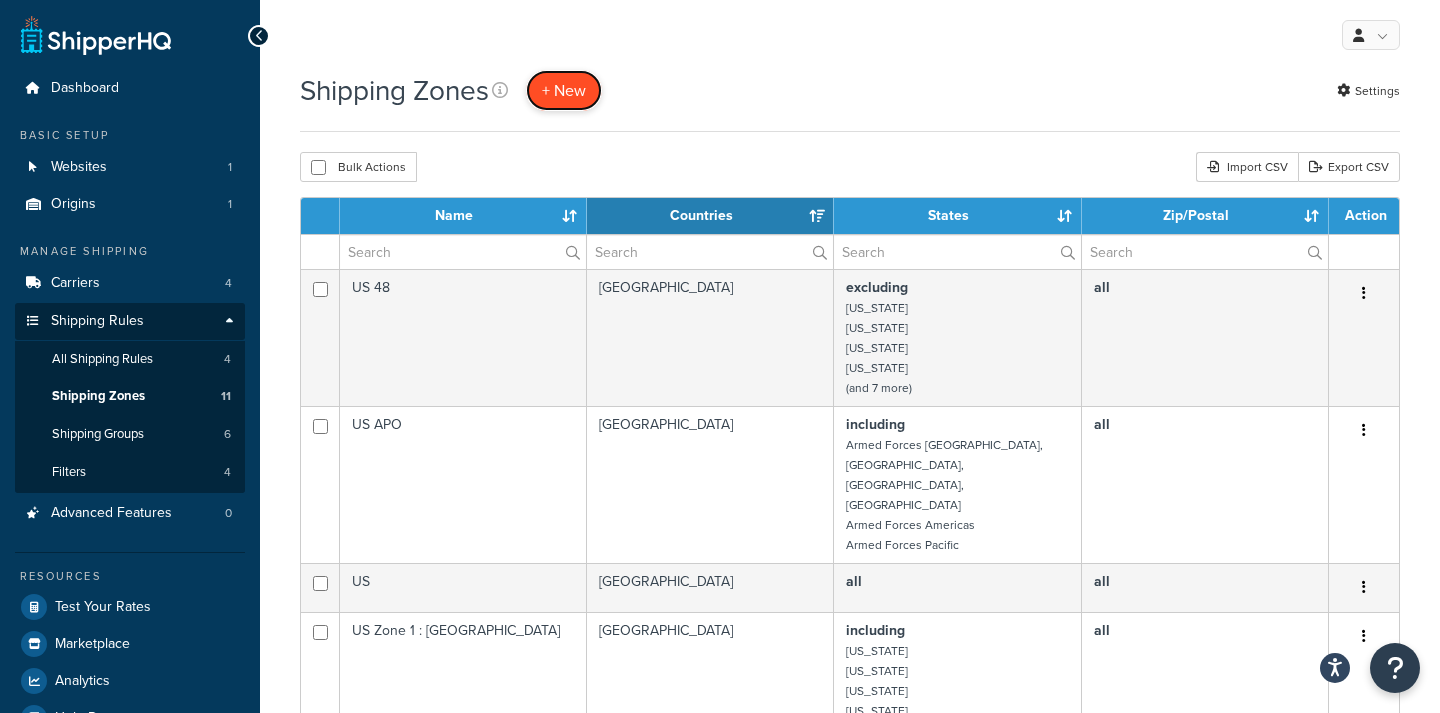 click on "+ New" at bounding box center (564, 90) 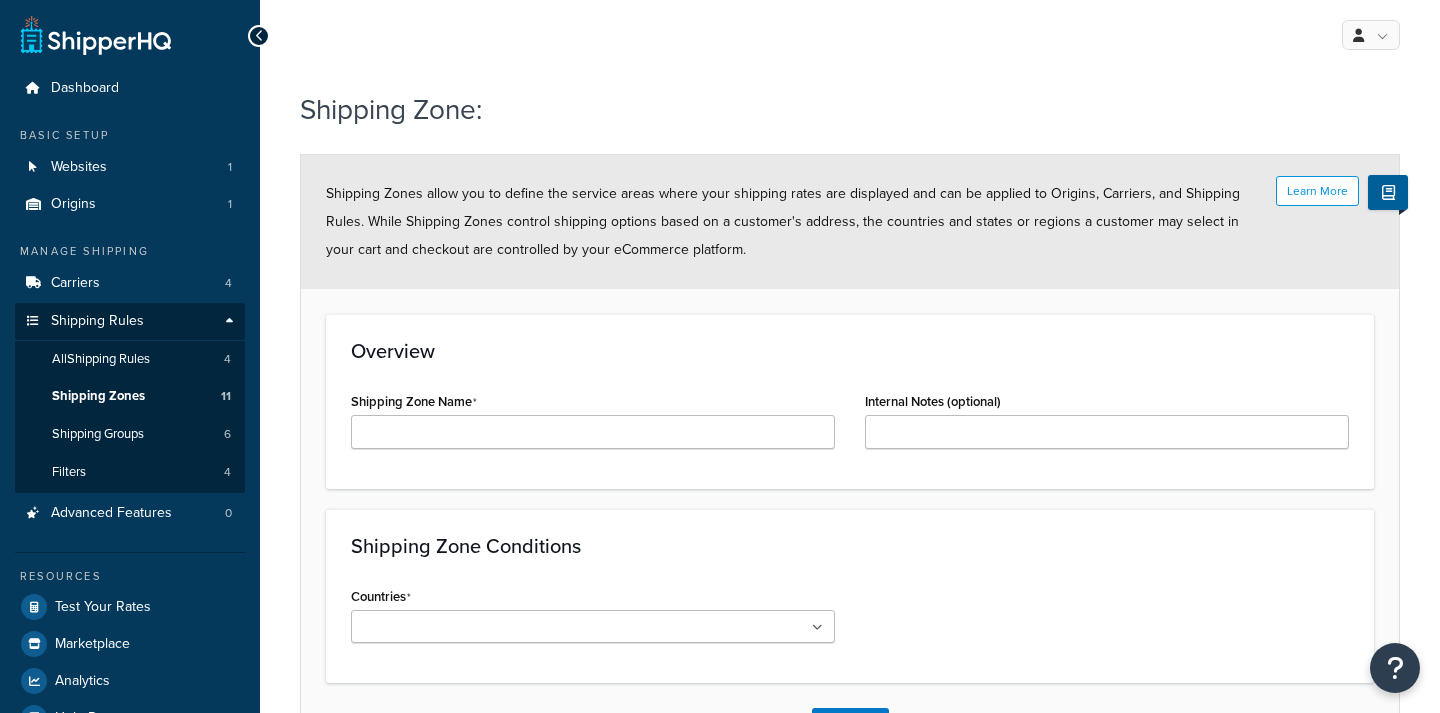 scroll, scrollTop: 0, scrollLeft: 0, axis: both 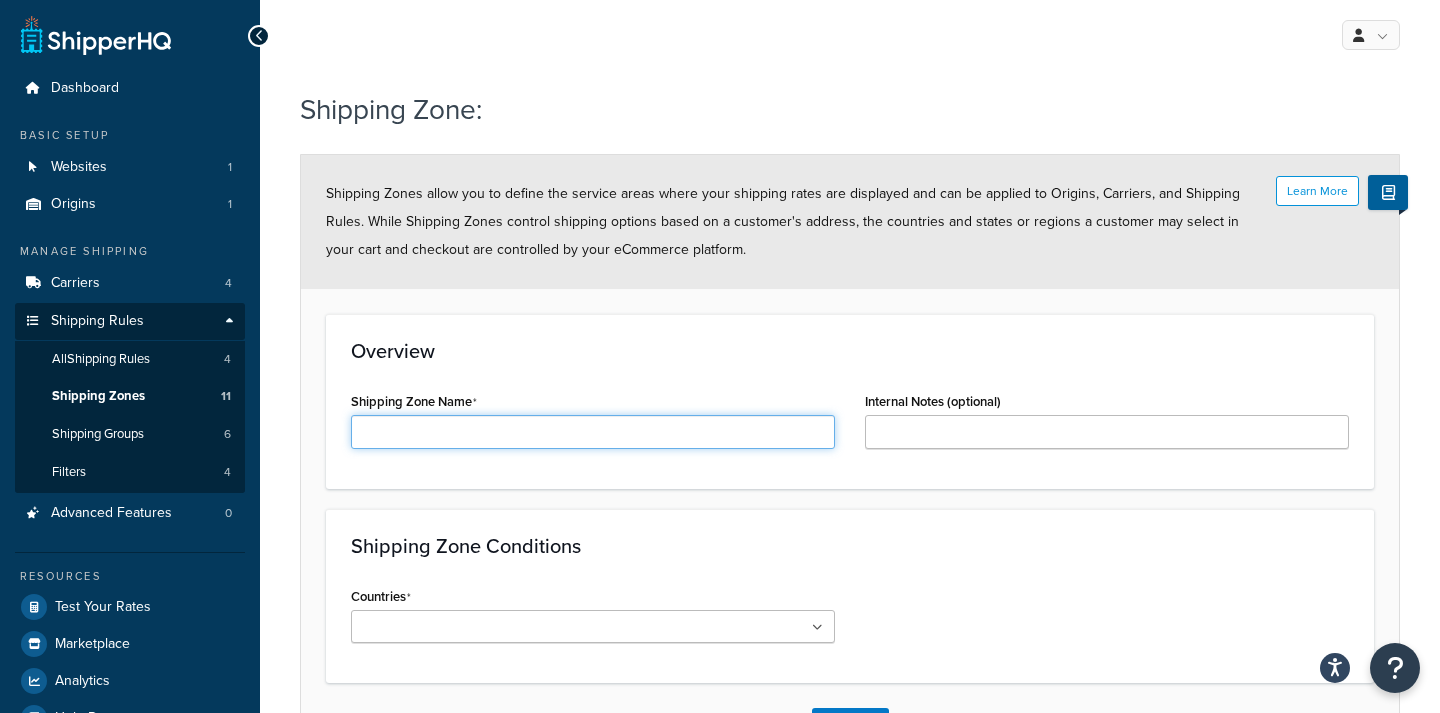 click on "Shipping Zone Name" at bounding box center [593, 432] 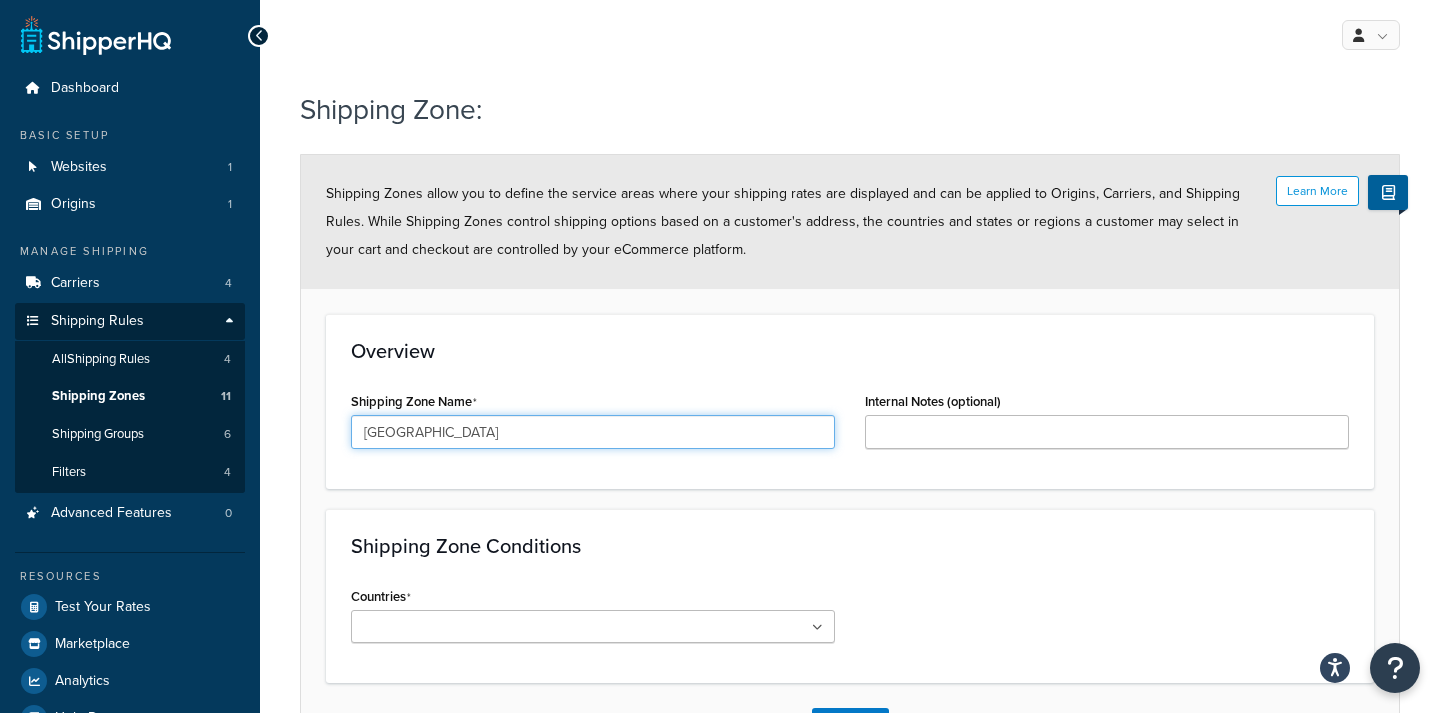 type on "[GEOGRAPHIC_DATA]" 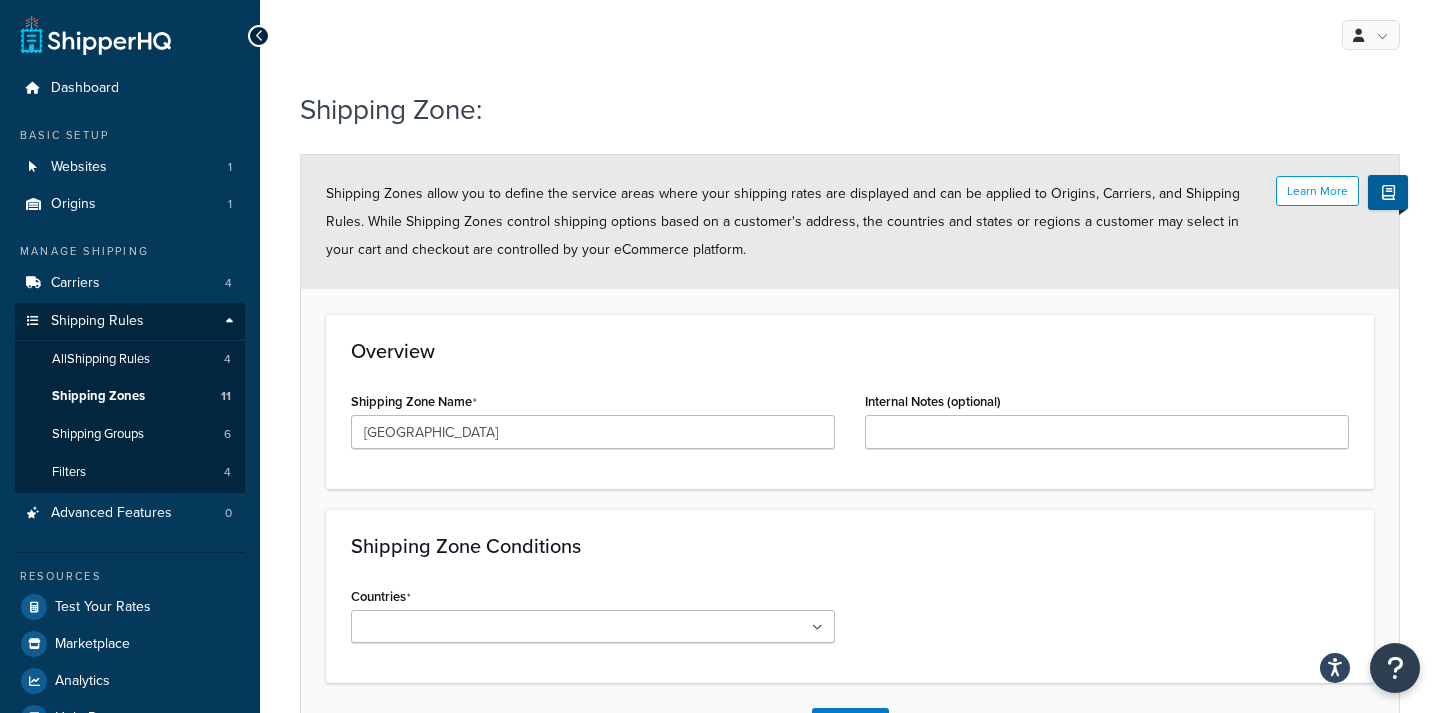 click on "Shipping Zone Conditions" 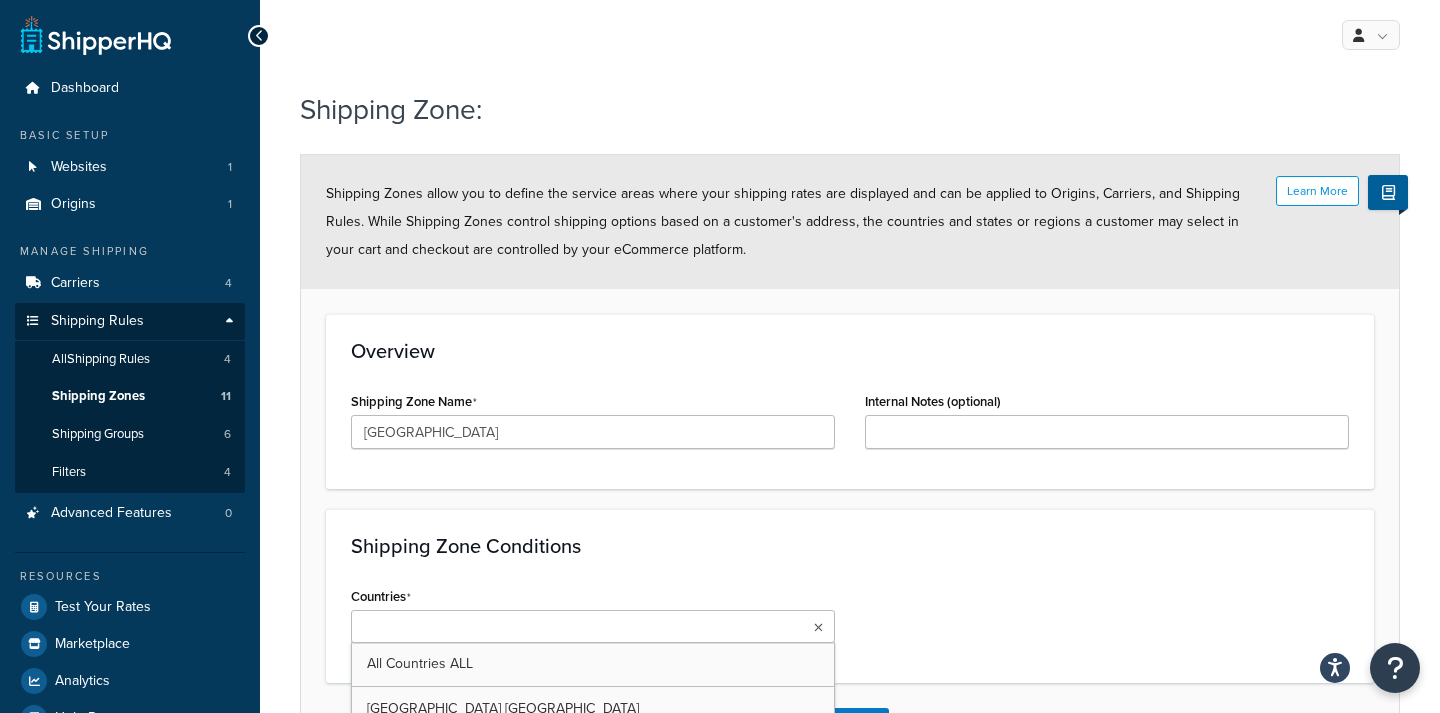 click at bounding box center [593, 626] 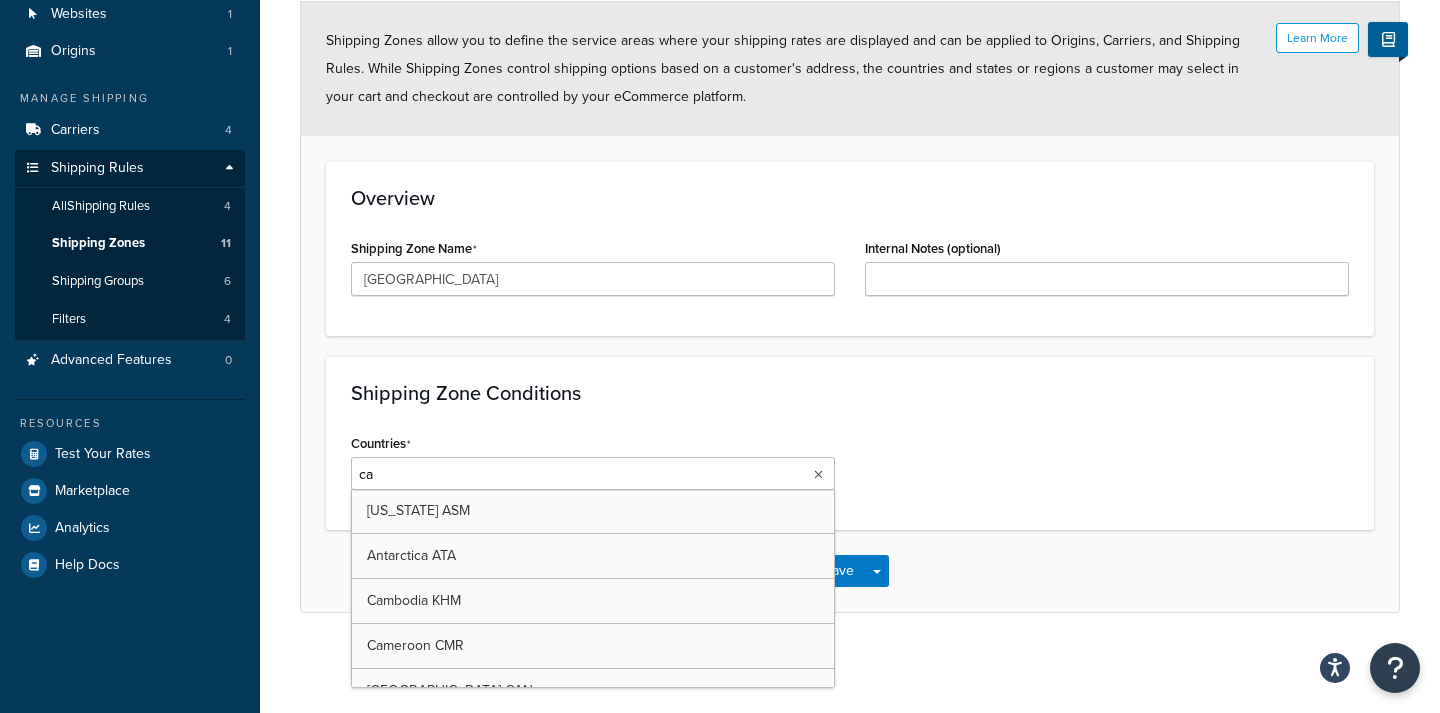 type on "can" 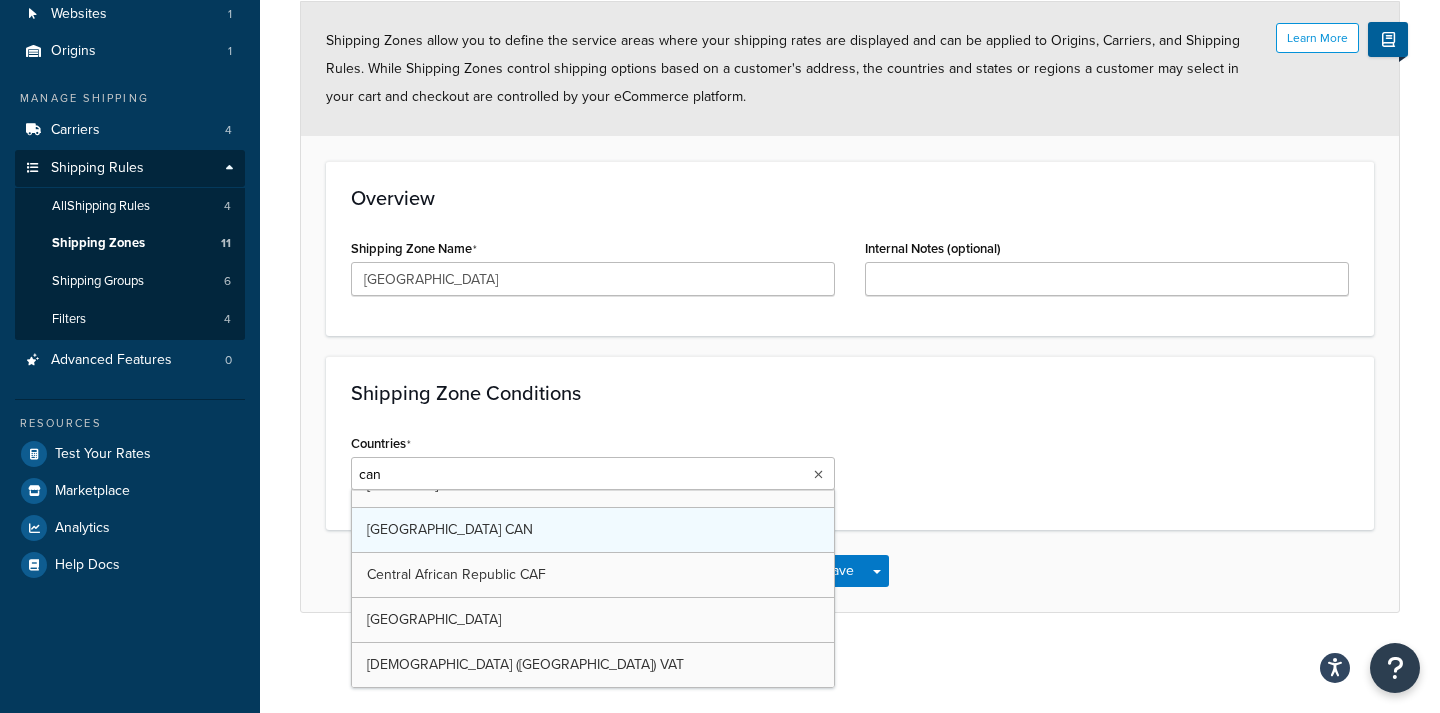 scroll, scrollTop: 0, scrollLeft: 0, axis: both 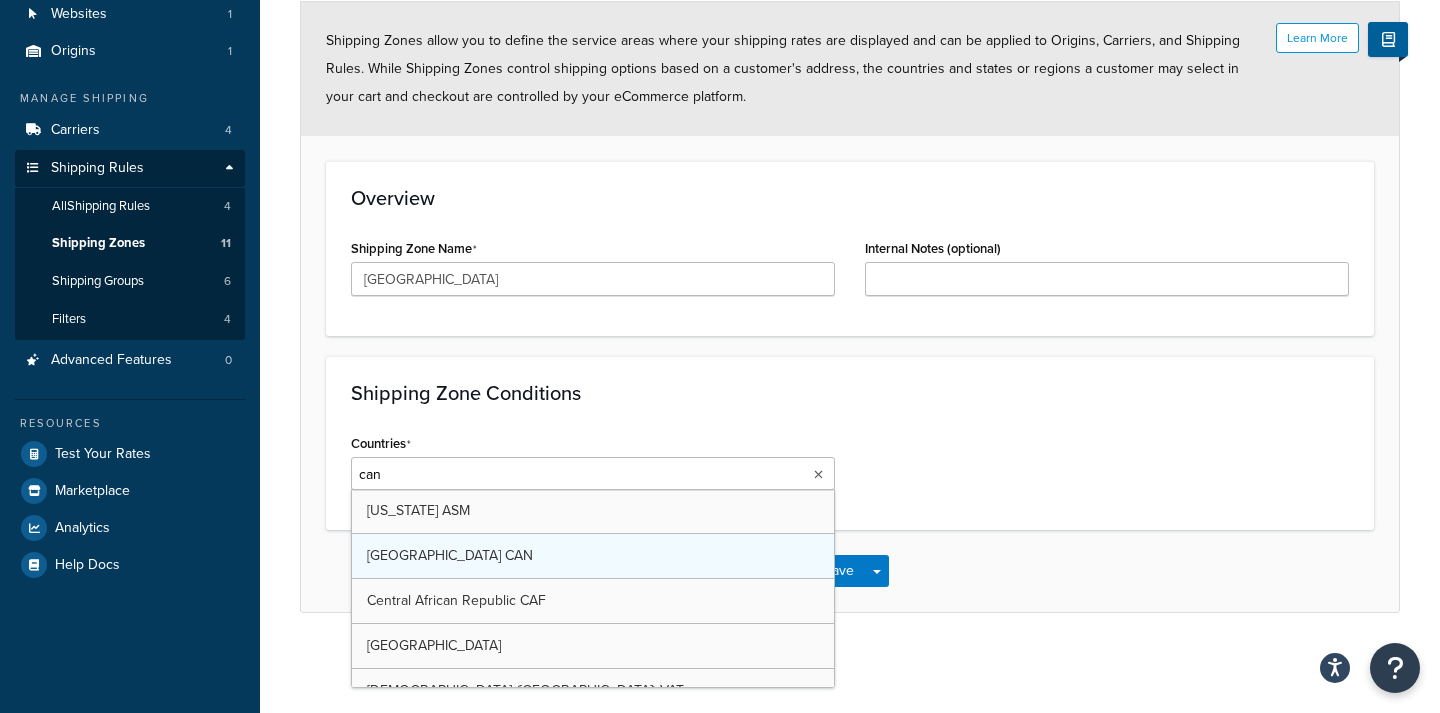 type 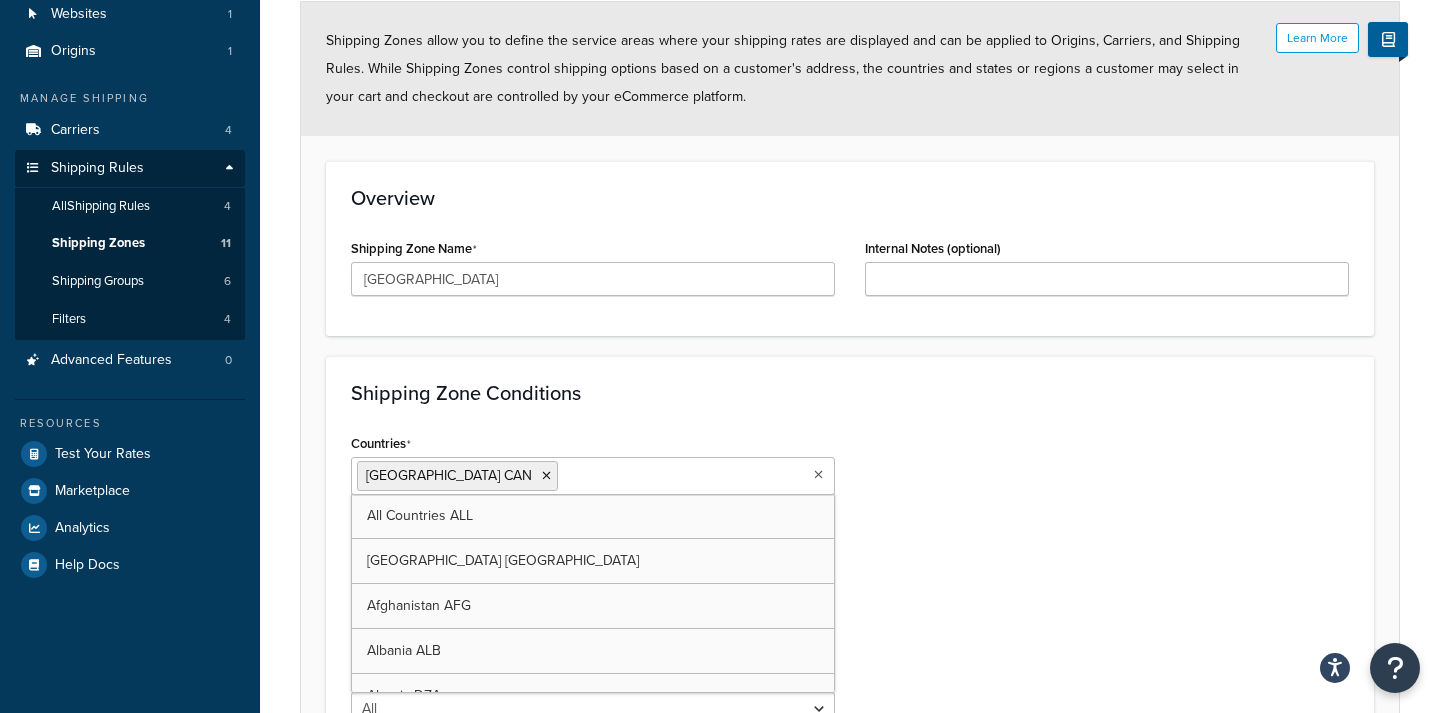 click on "Shipping Zone Conditions" 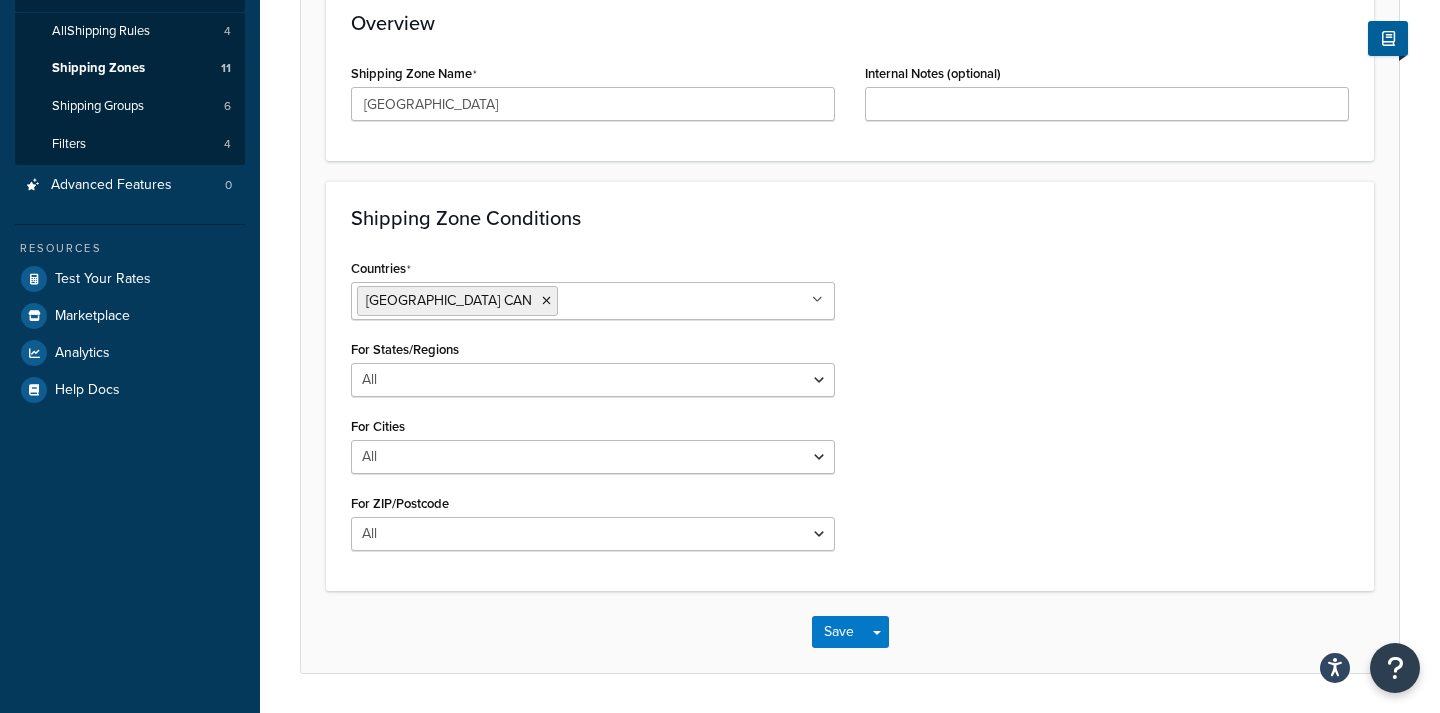 scroll, scrollTop: 389, scrollLeft: 0, axis: vertical 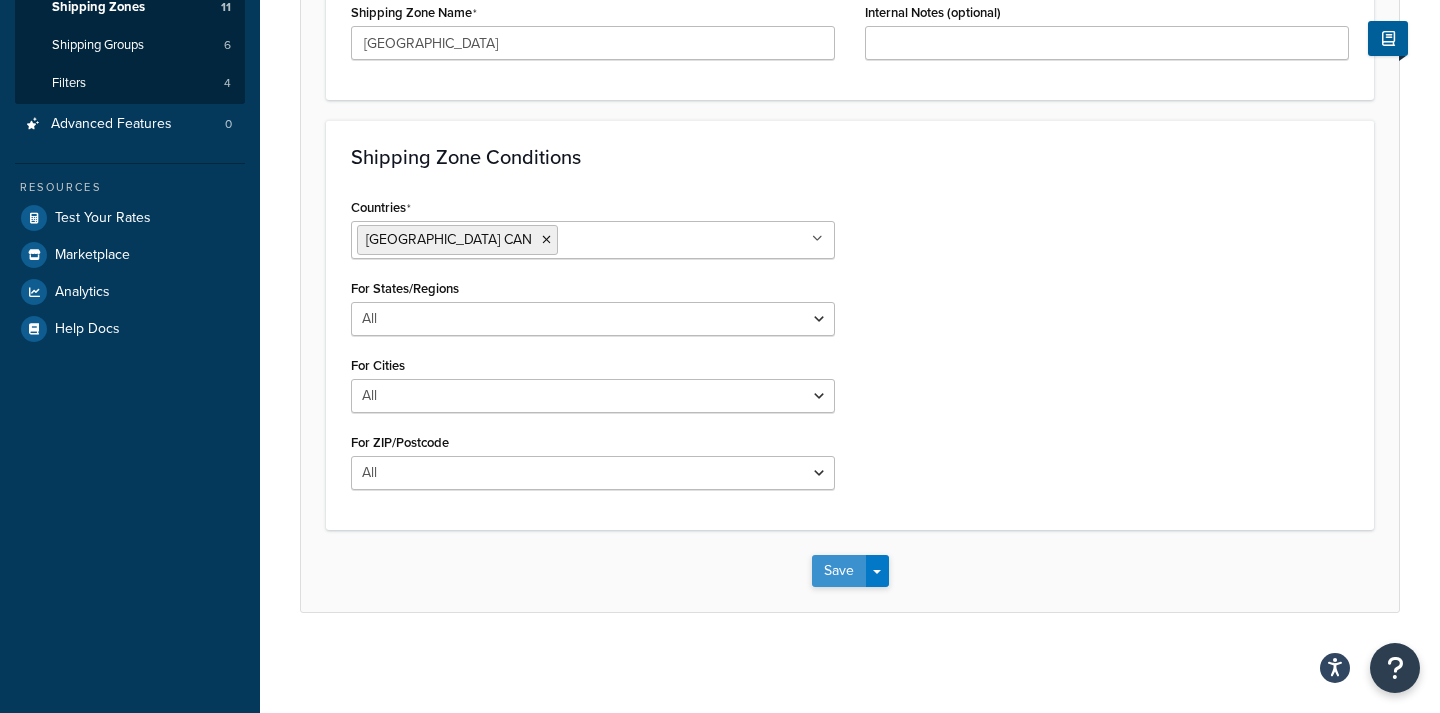 click on "Save" at bounding box center (839, 571) 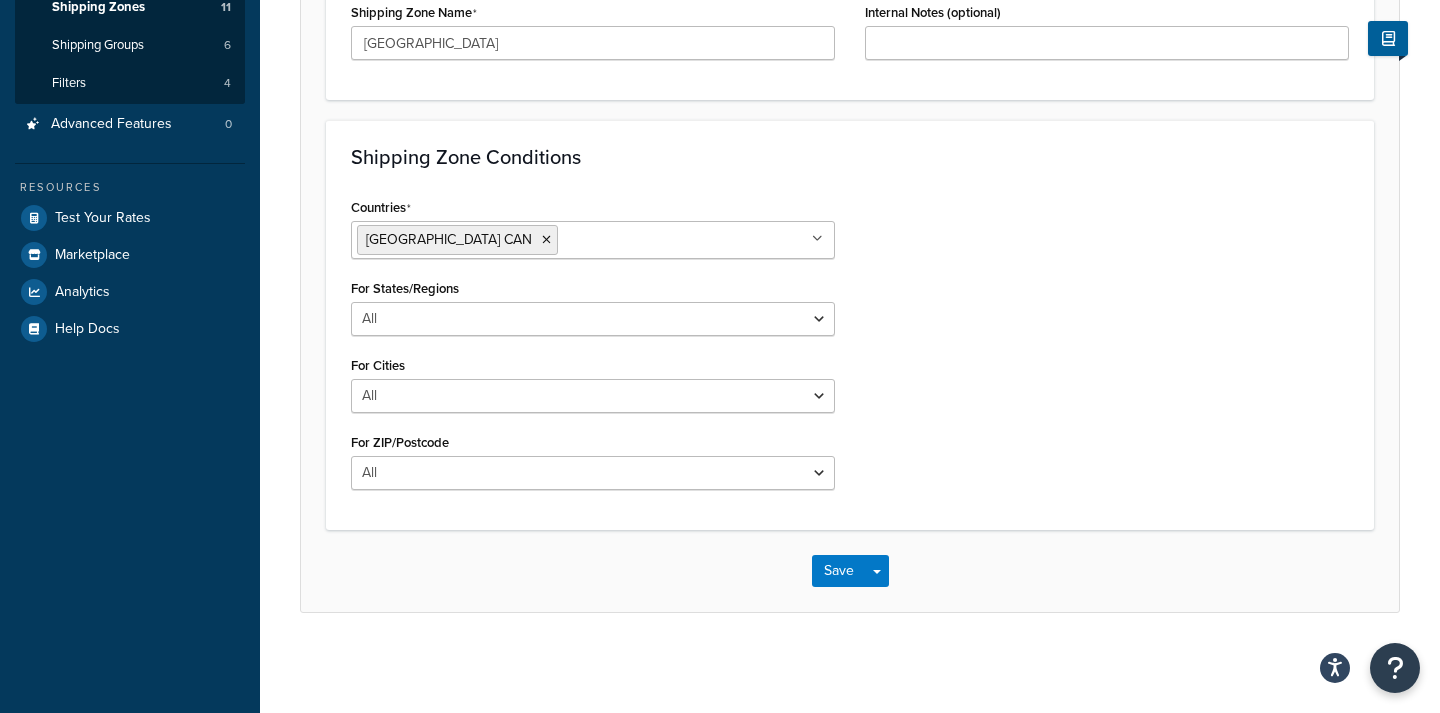 scroll, scrollTop: 314, scrollLeft: 0, axis: vertical 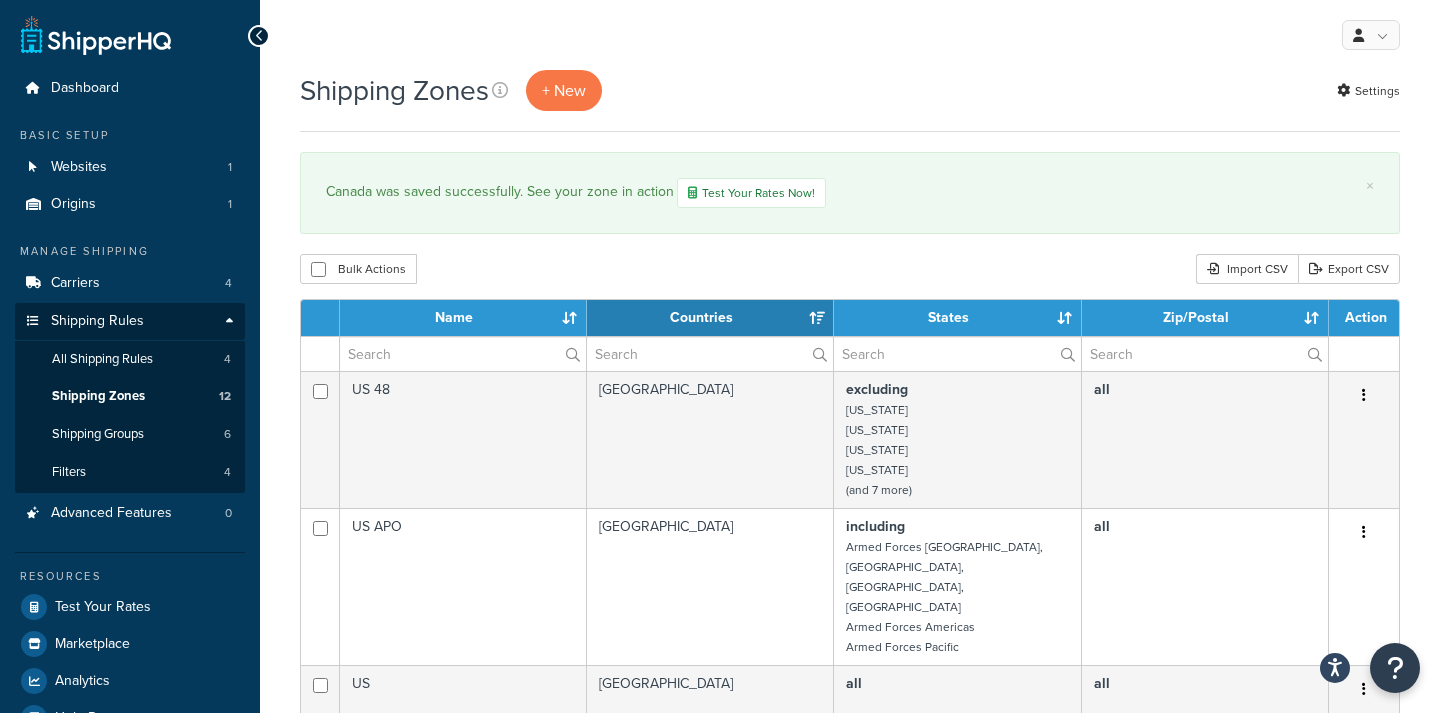 select on "15" 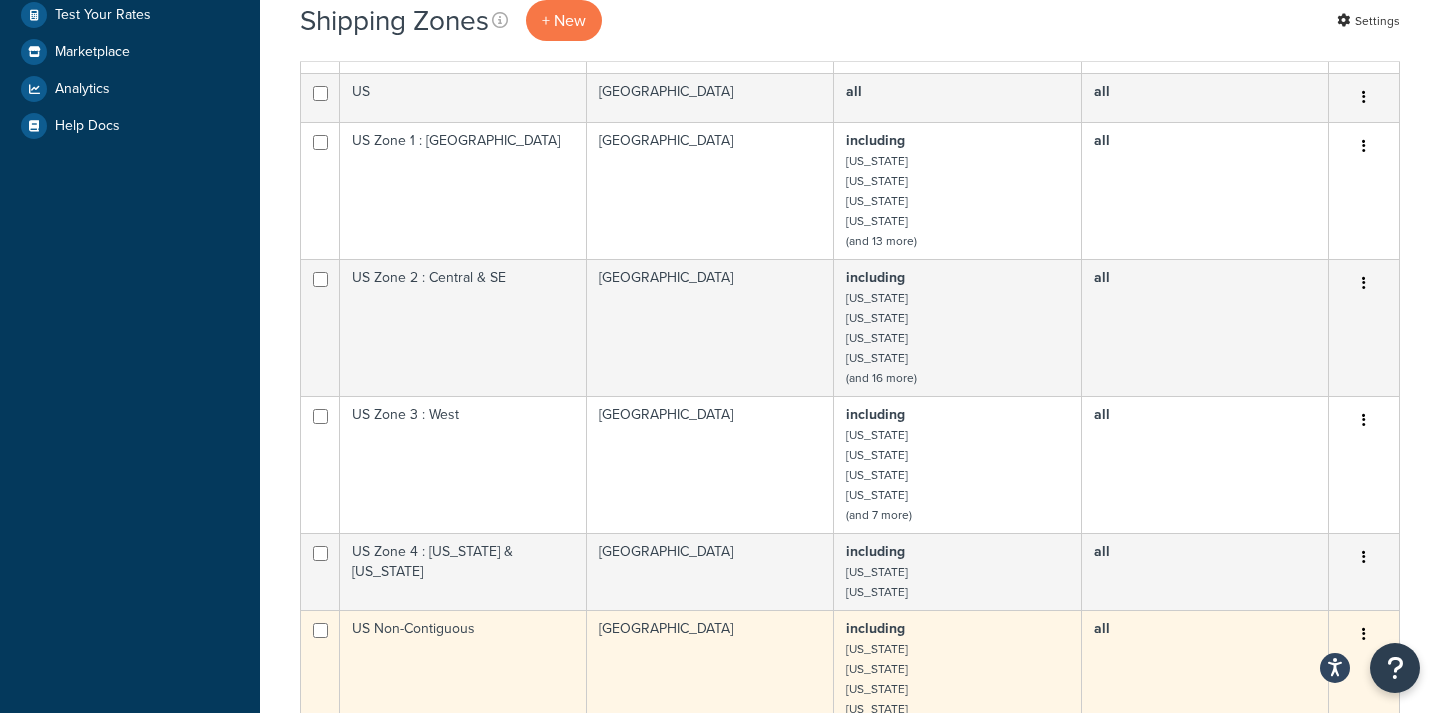 scroll, scrollTop: 0, scrollLeft: 0, axis: both 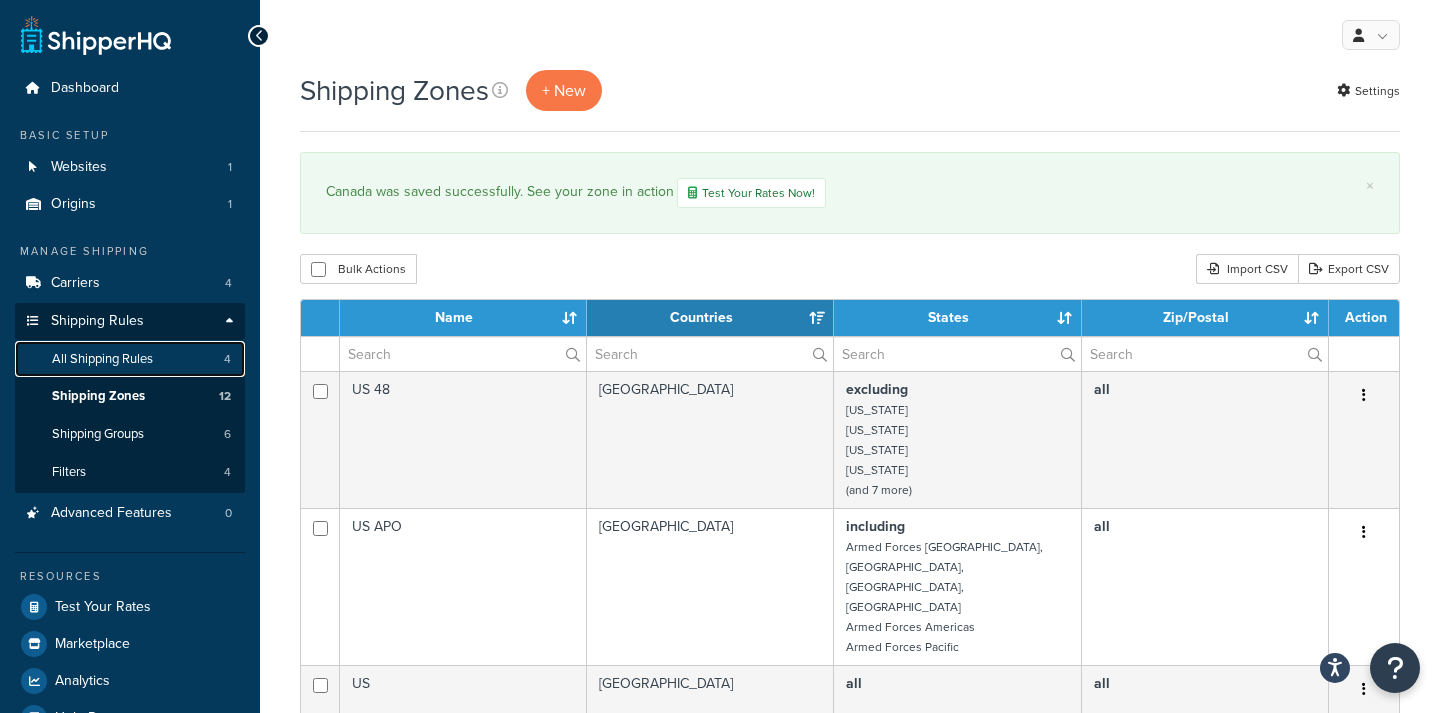 click on "All Shipping Rules" at bounding box center (102, 359) 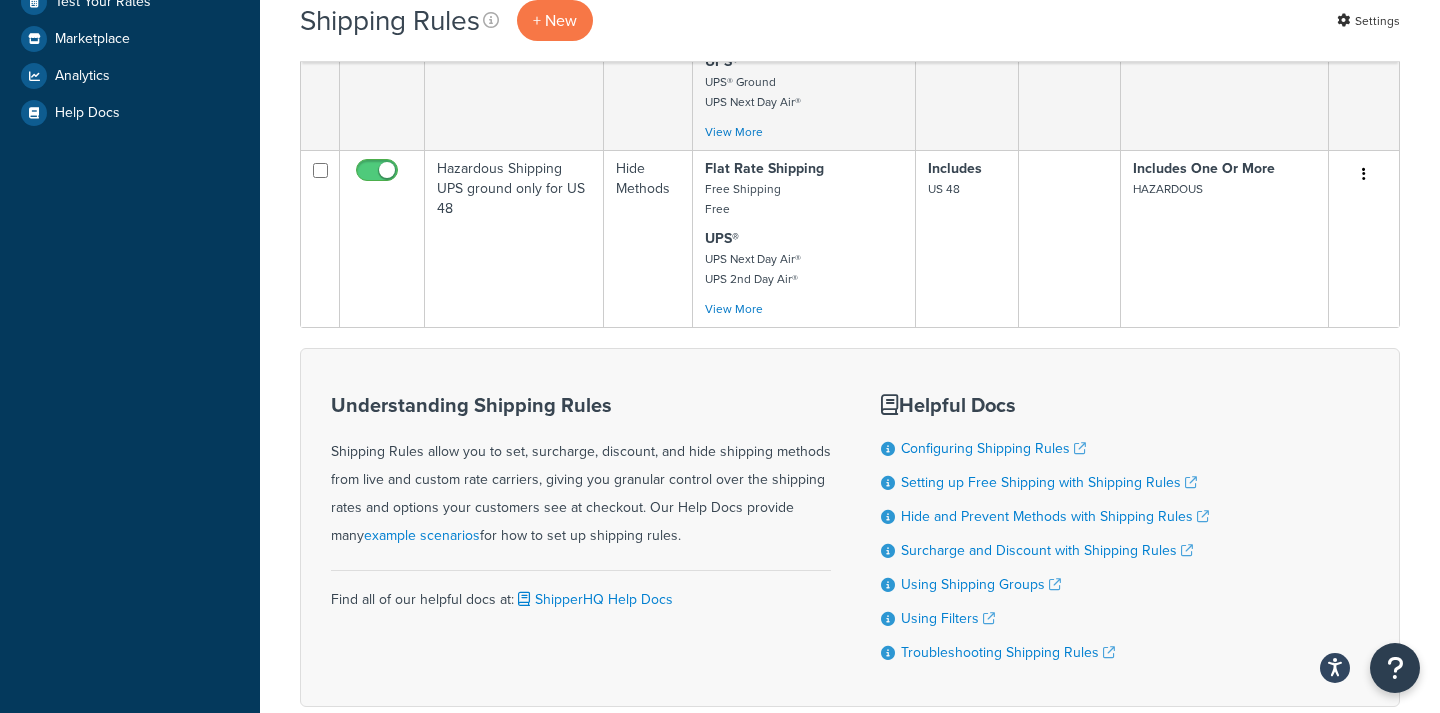 scroll, scrollTop: 620, scrollLeft: 0, axis: vertical 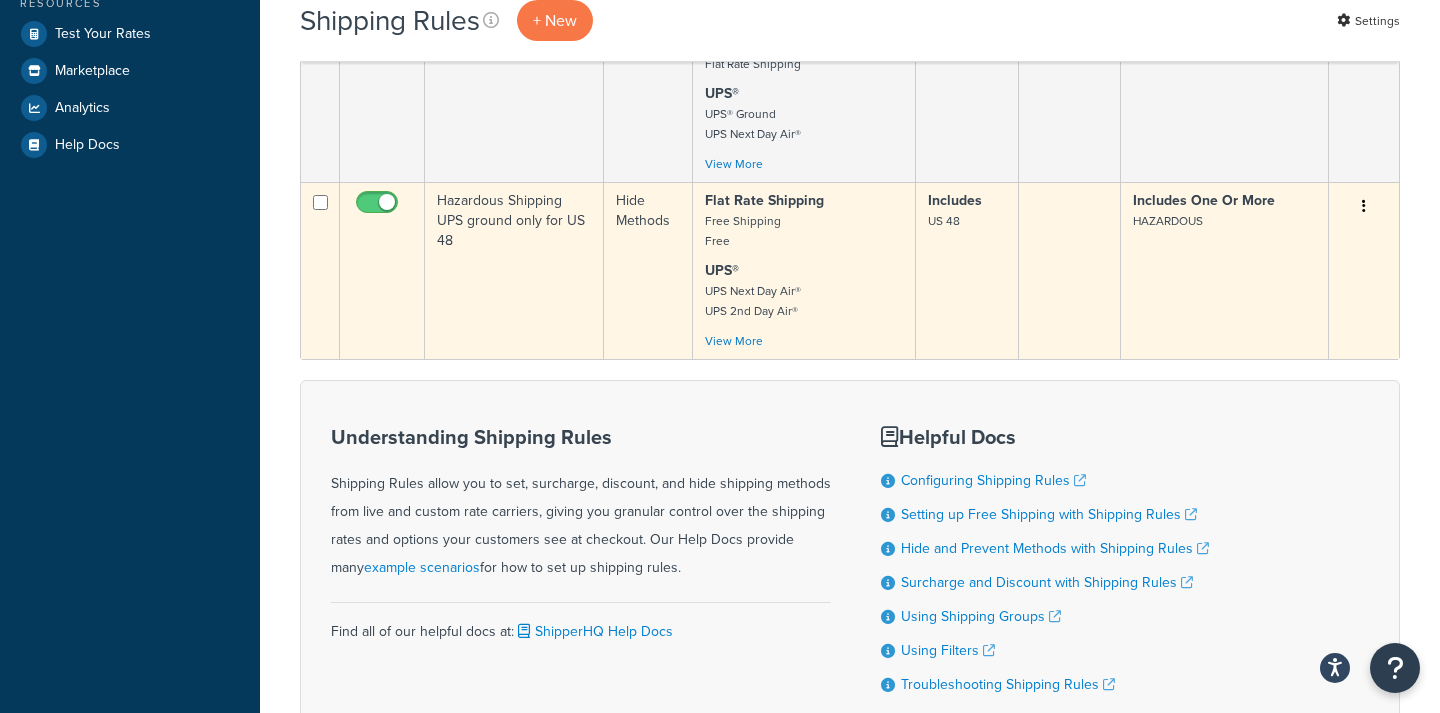 click on "Hazardous Shipping UPS ground only for US 48" at bounding box center [514, 270] 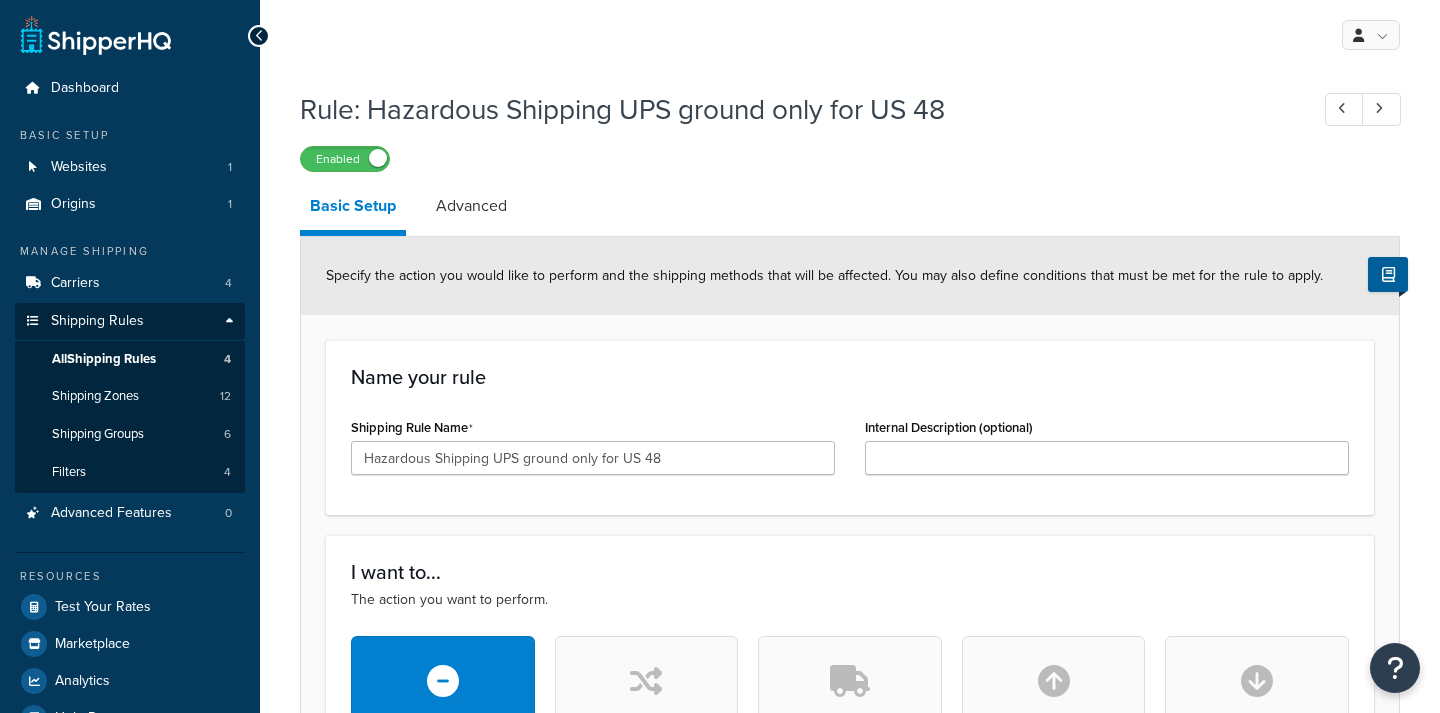 scroll, scrollTop: 0, scrollLeft: 0, axis: both 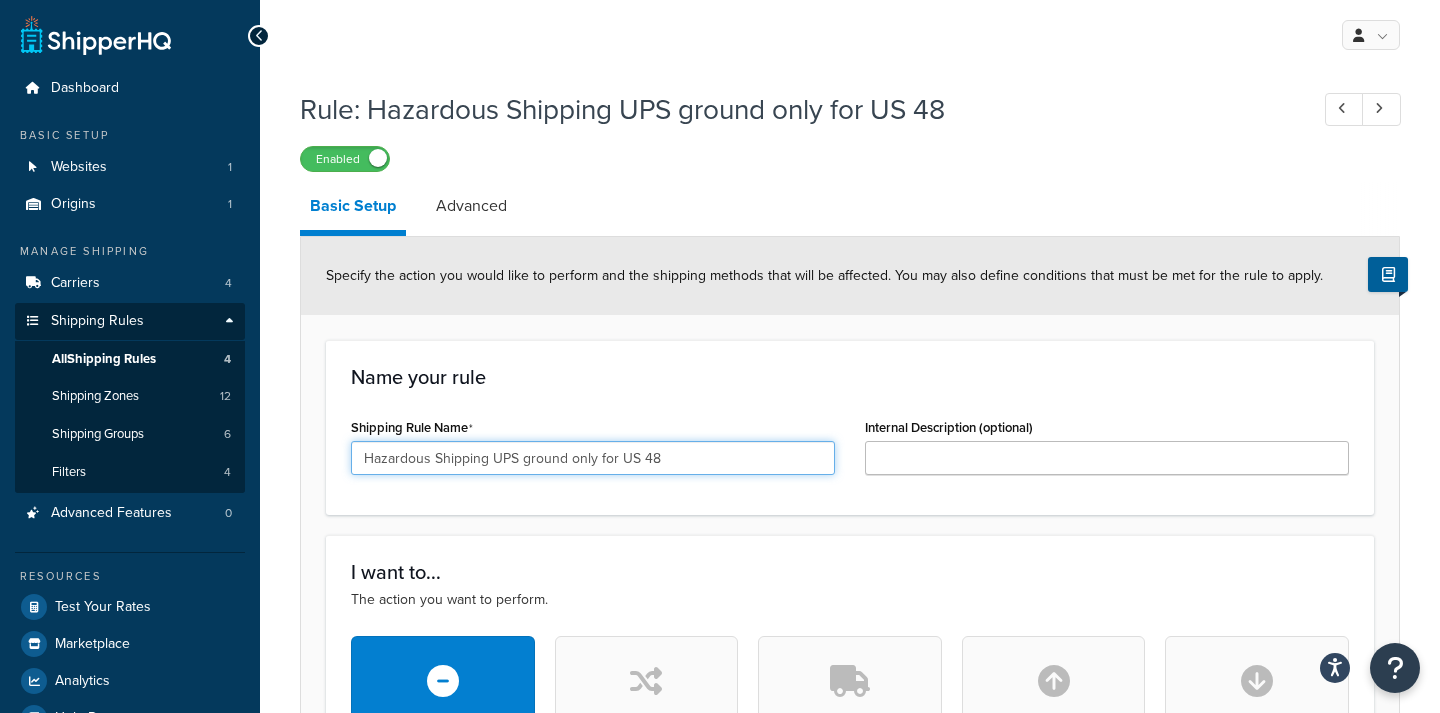 click on "Hazardous Shipping UPS ground only for US 48" at bounding box center [593, 458] 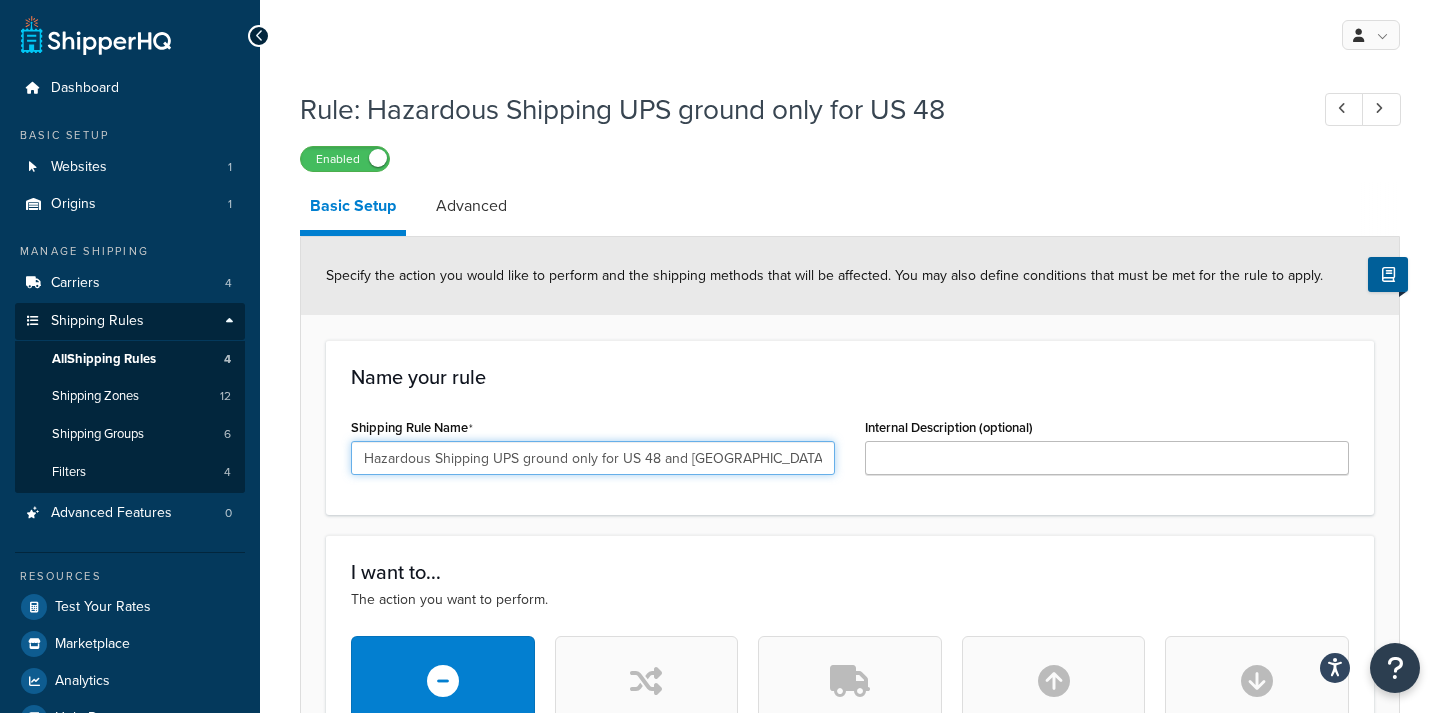 type on "Hazardous Shipping UPS ground only for US 48 and Canada" 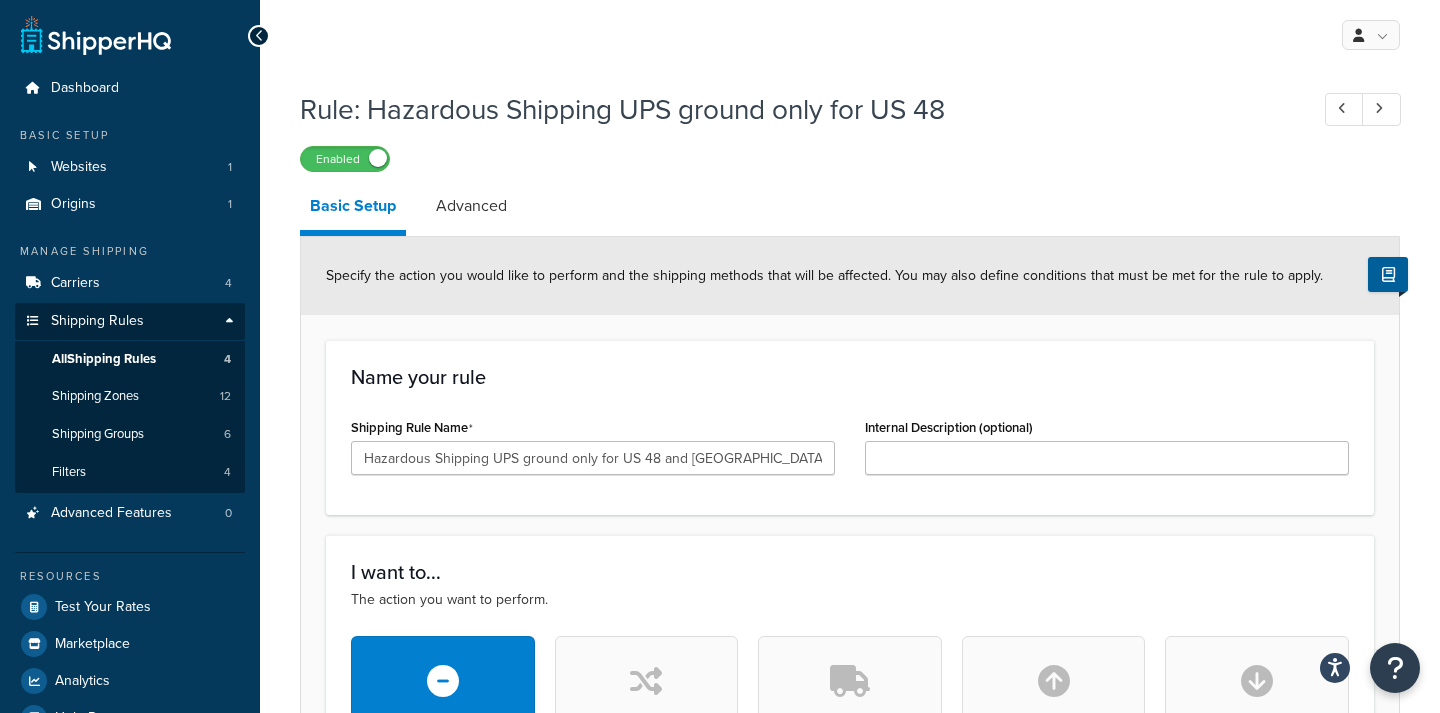 click on "Name your rule Shipping Rule Name   Hazardous Shipping UPS ground only for US 48 and Canada Internal Description (optional)" at bounding box center (850, 427) 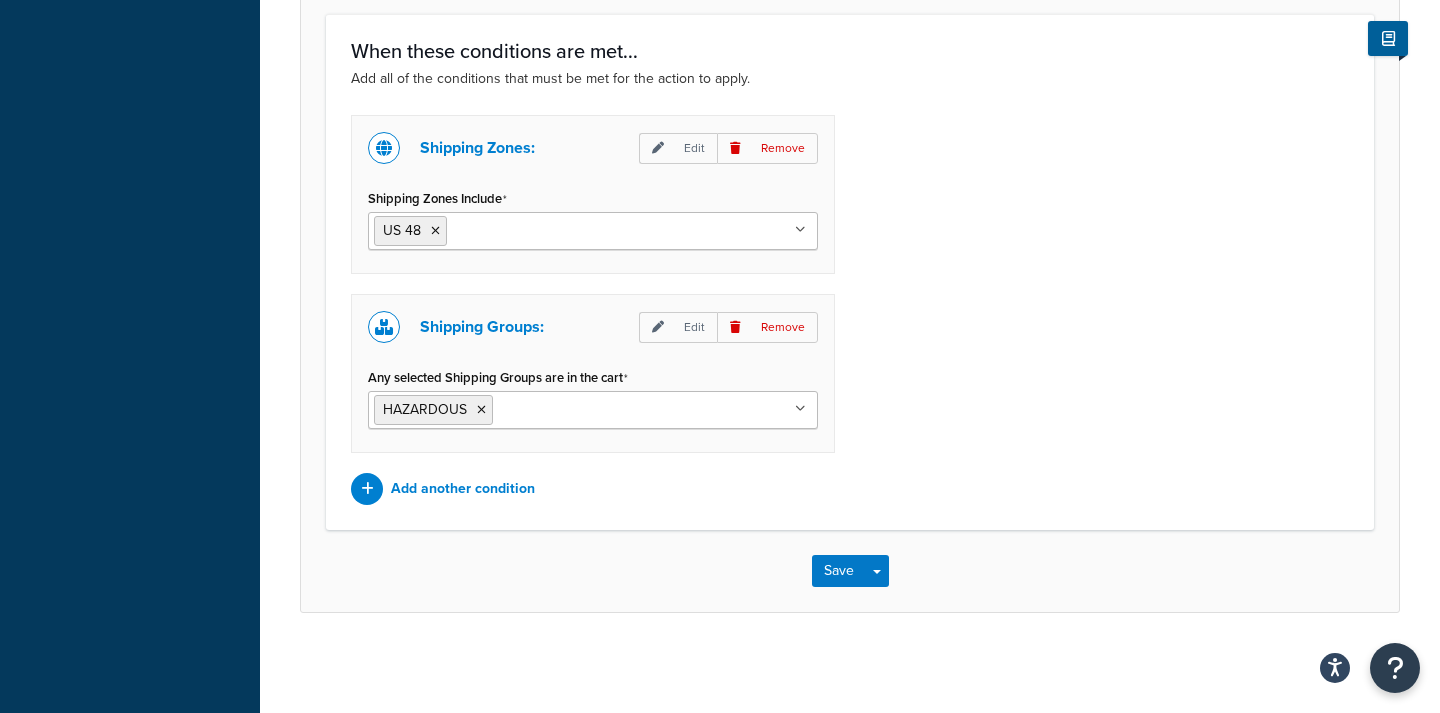 scroll, scrollTop: 1474, scrollLeft: 0, axis: vertical 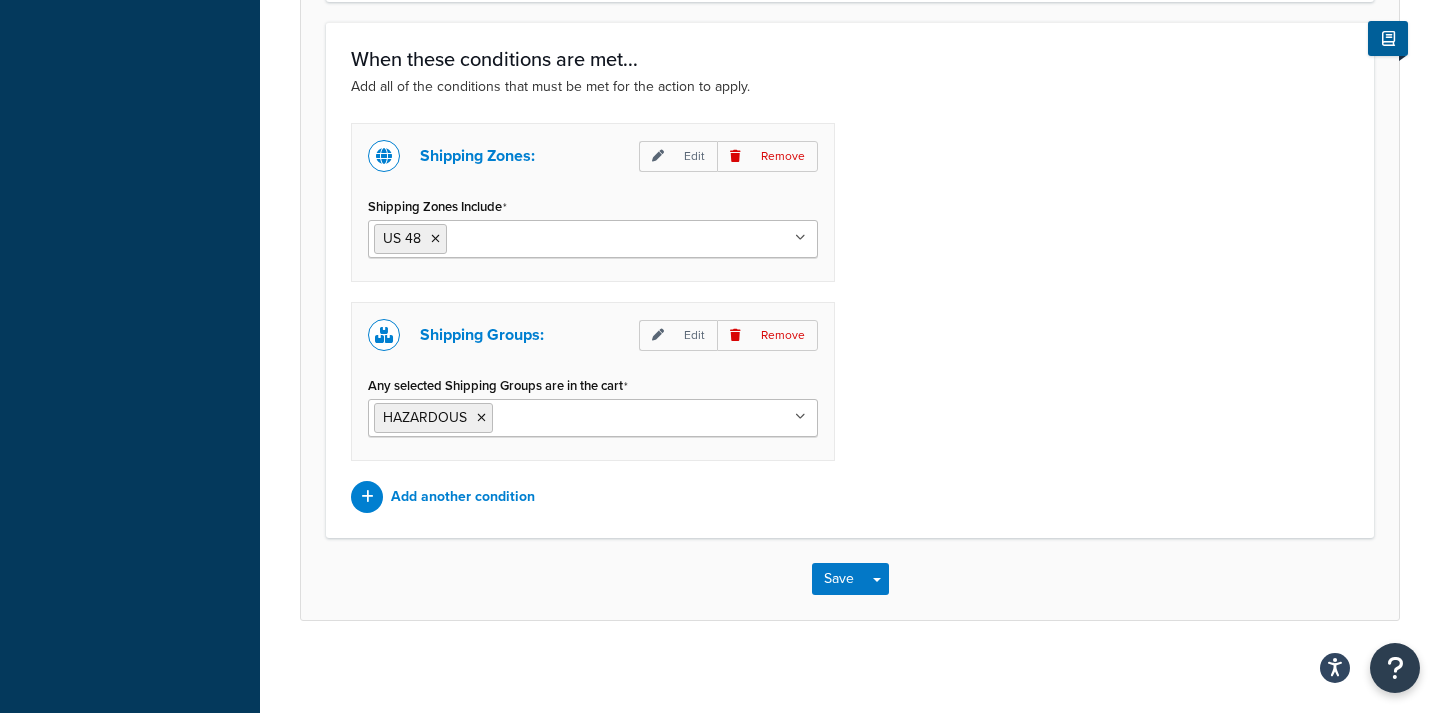 click on "US 48" at bounding box center [593, 239] 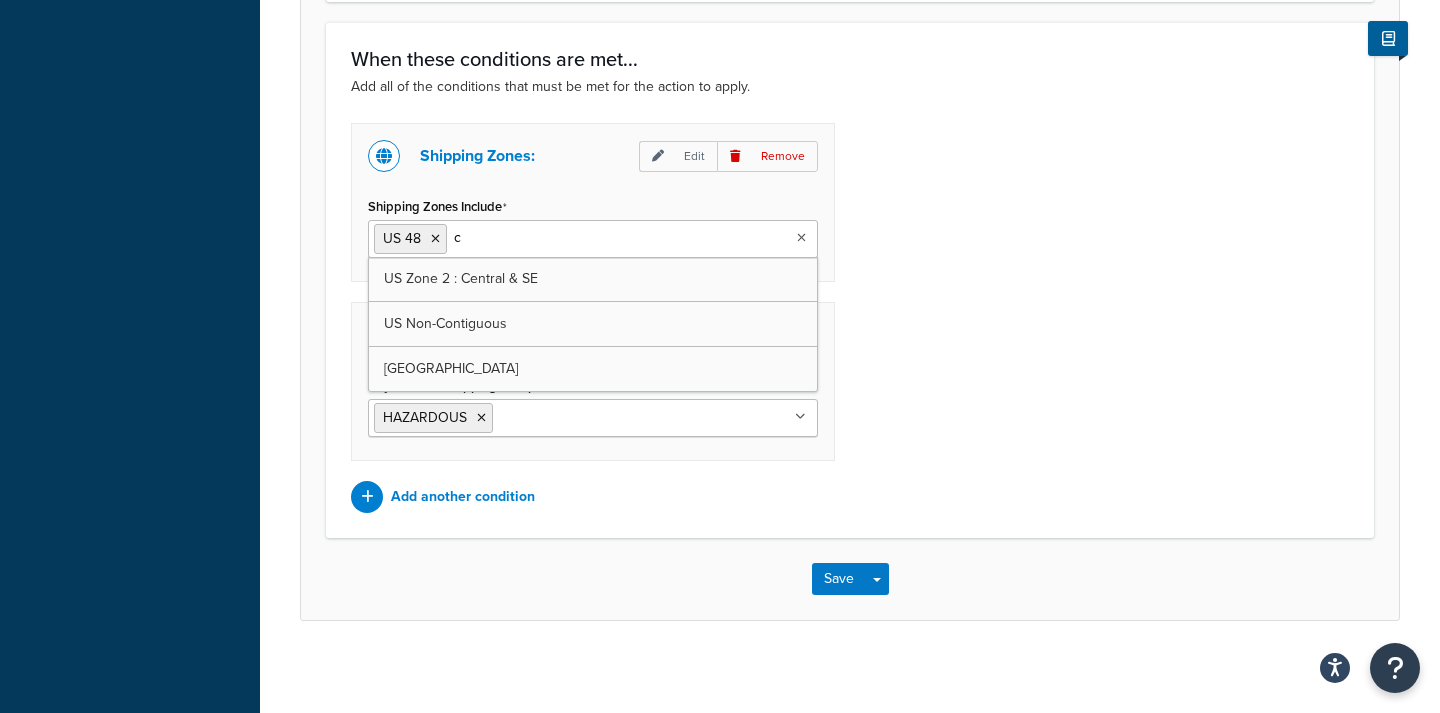 type on "ca" 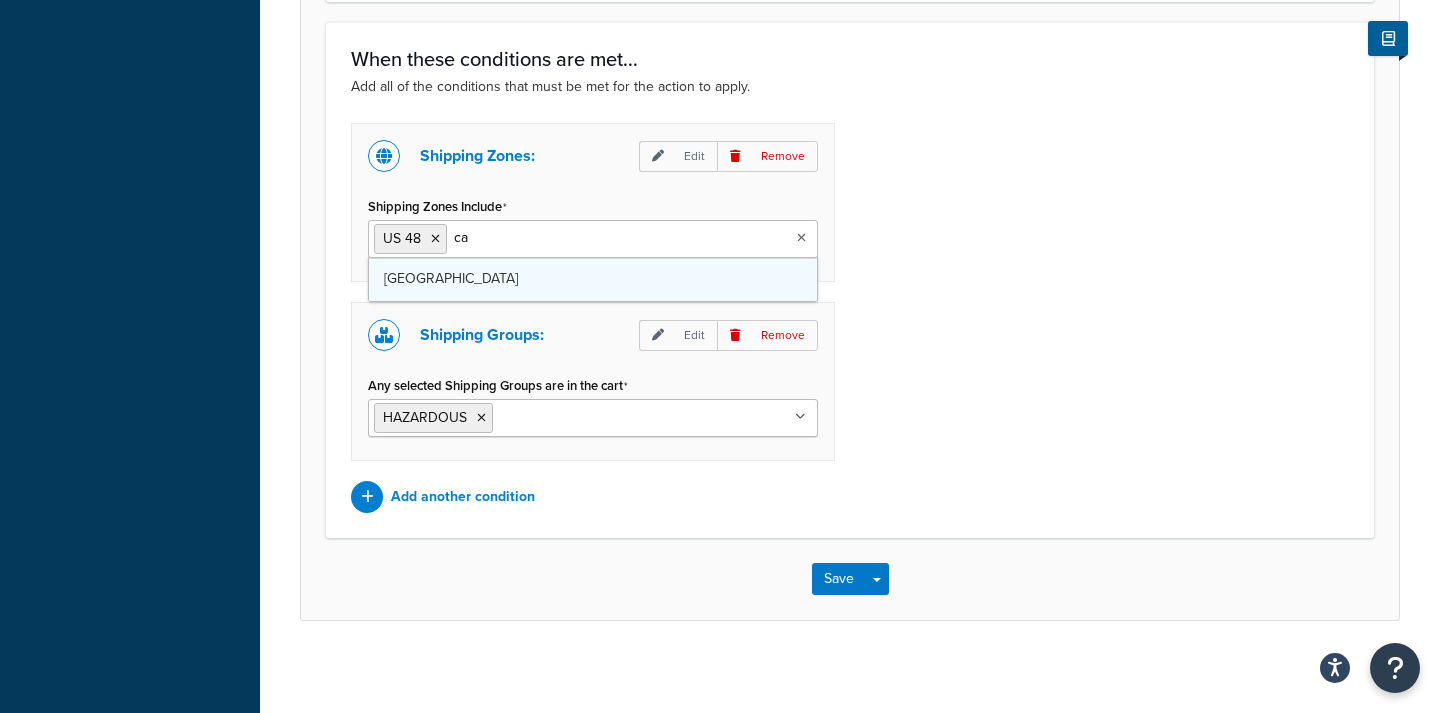 type 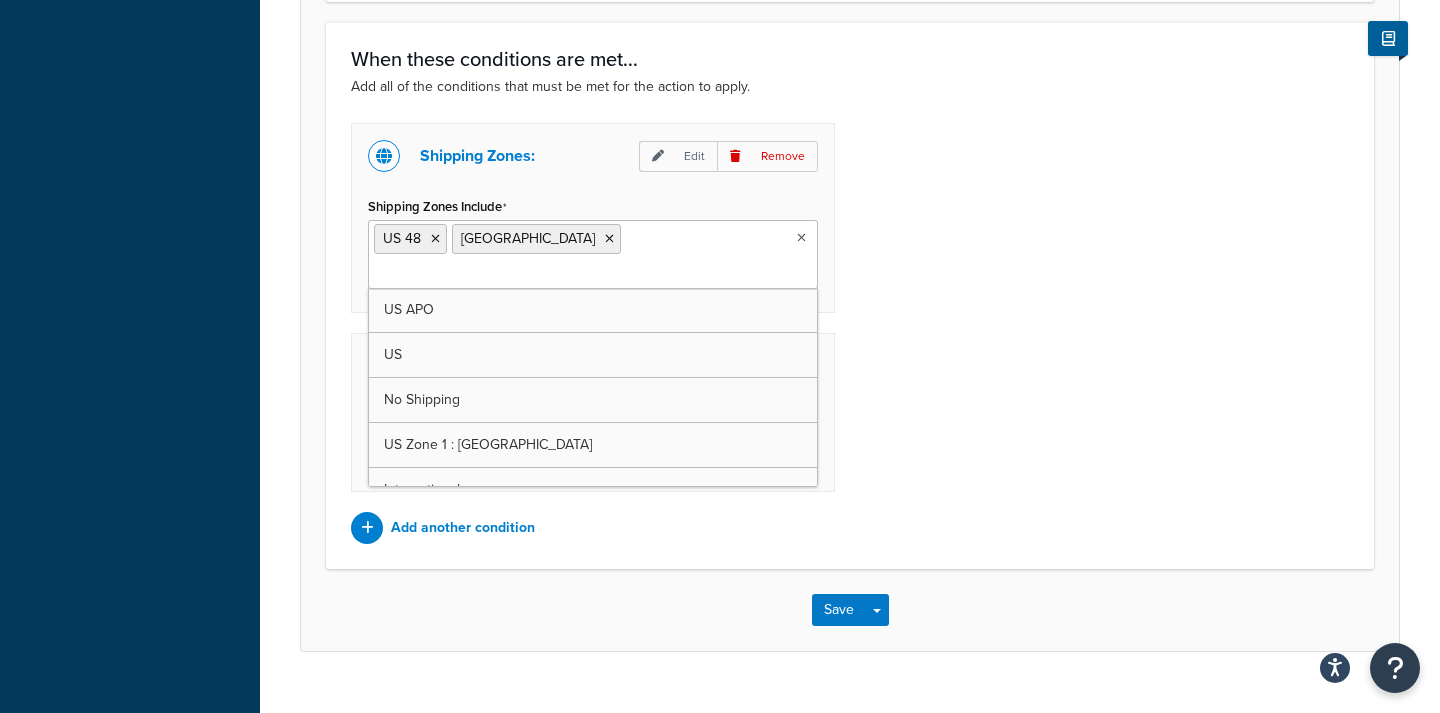 click on "Shipping Zones: Edit Remove Shipping Zones Include   US 48   Canada   US APO US No Shipping US Zone 1 : North East International US Zone 2 : Central & SE US Zone 3 : West US Zone 4 : Alaska & Hawaii US Non-Contiguous US POBox Shipping Groups: Edit Remove Any selected Shipping Groups are in the cart   HAZARDOUS   Large Medium Small DOMESTIC_ONLY All Products not assigned to a Shipping Group Add another condition" at bounding box center [850, 333] 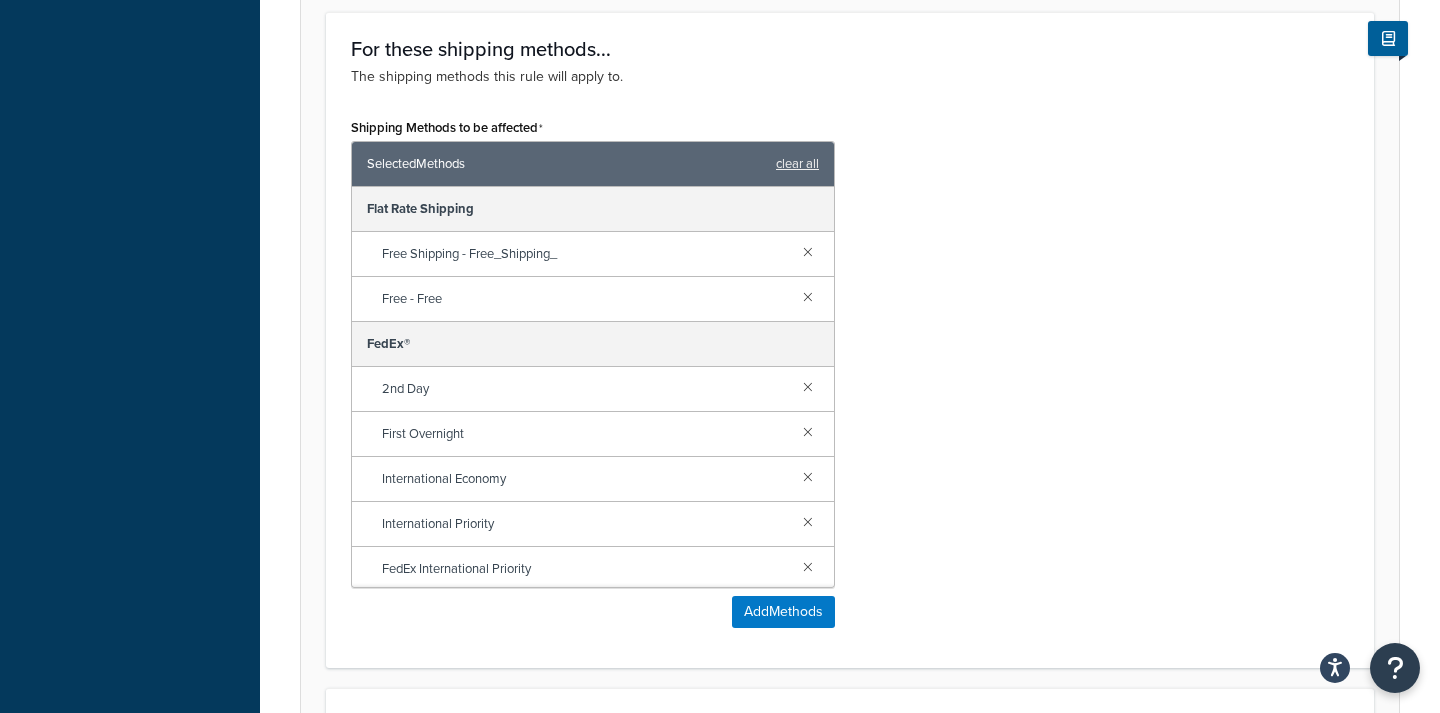 scroll, scrollTop: 816, scrollLeft: 0, axis: vertical 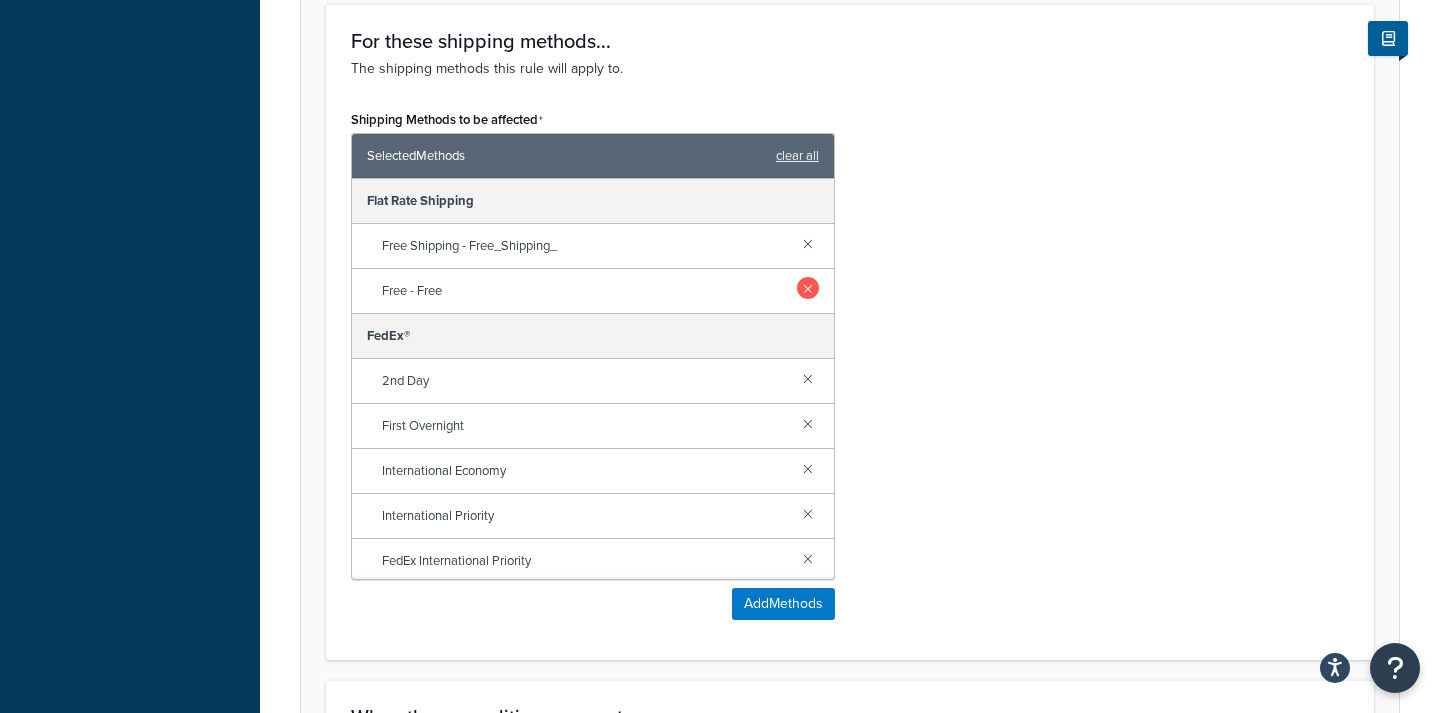 click at bounding box center (808, 288) 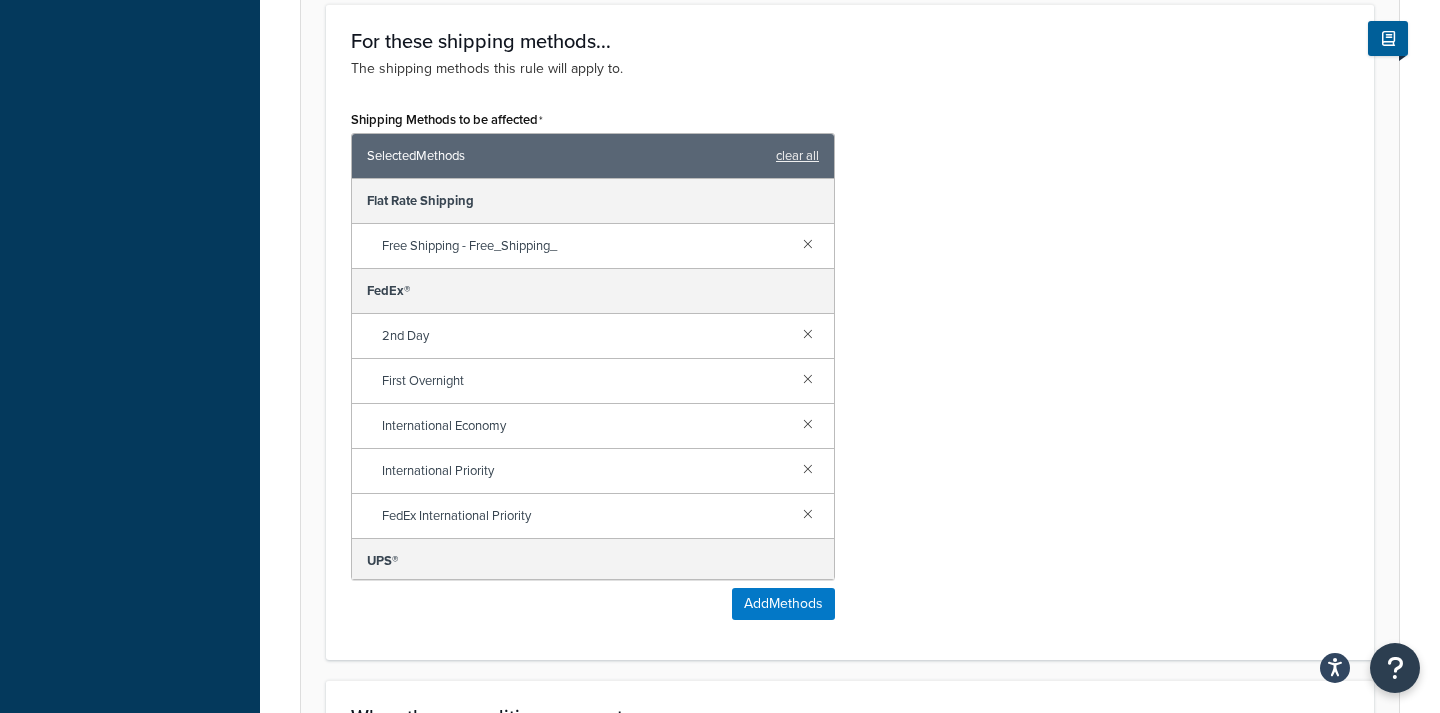 click on "Free Shipping - Free_Shipping_" at bounding box center [593, 246] 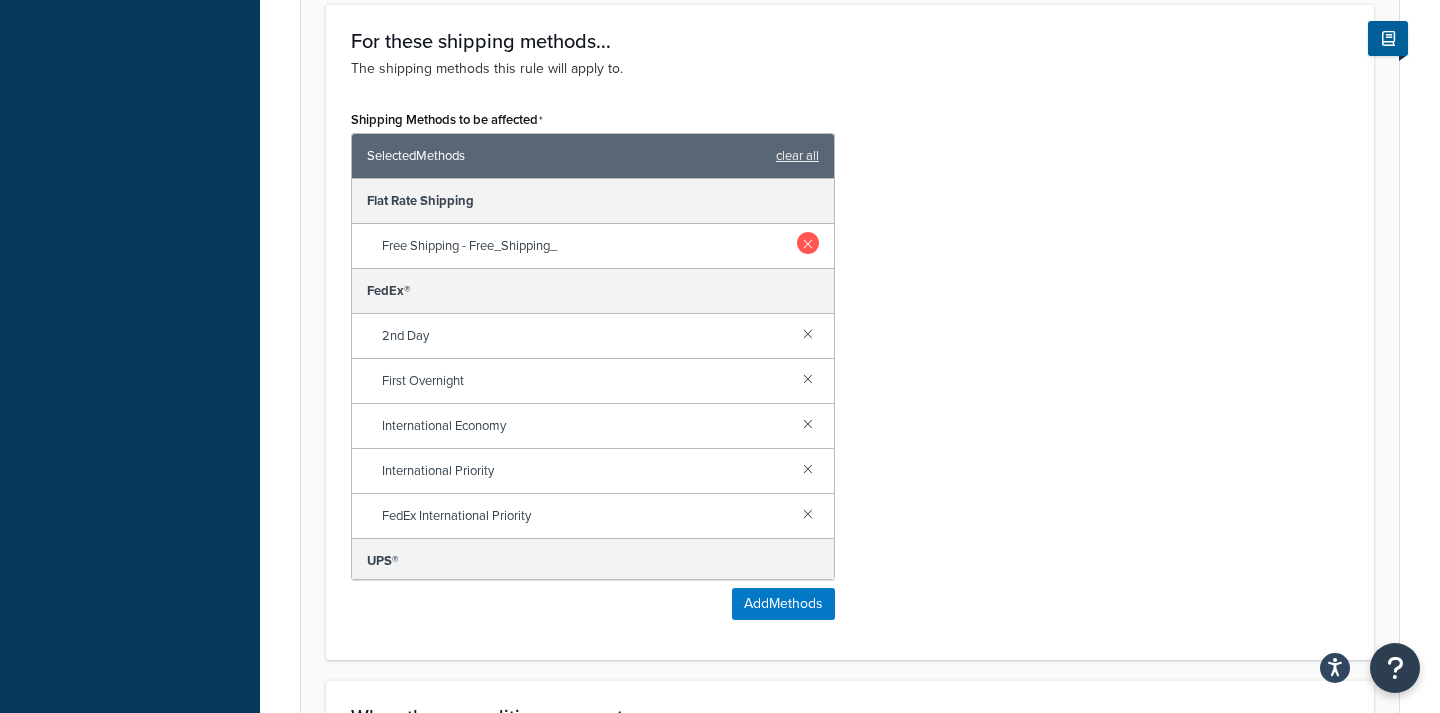 click at bounding box center [808, 243] 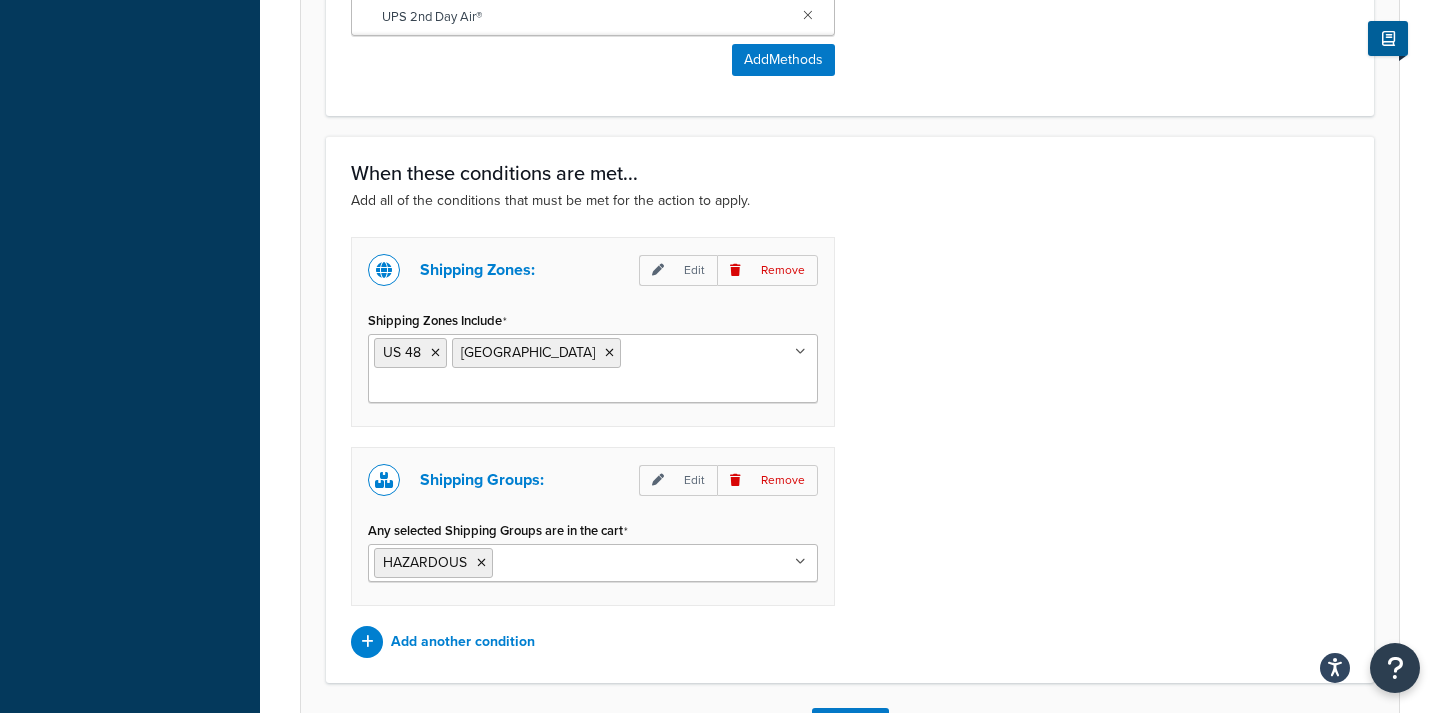 scroll, scrollTop: 1484, scrollLeft: 0, axis: vertical 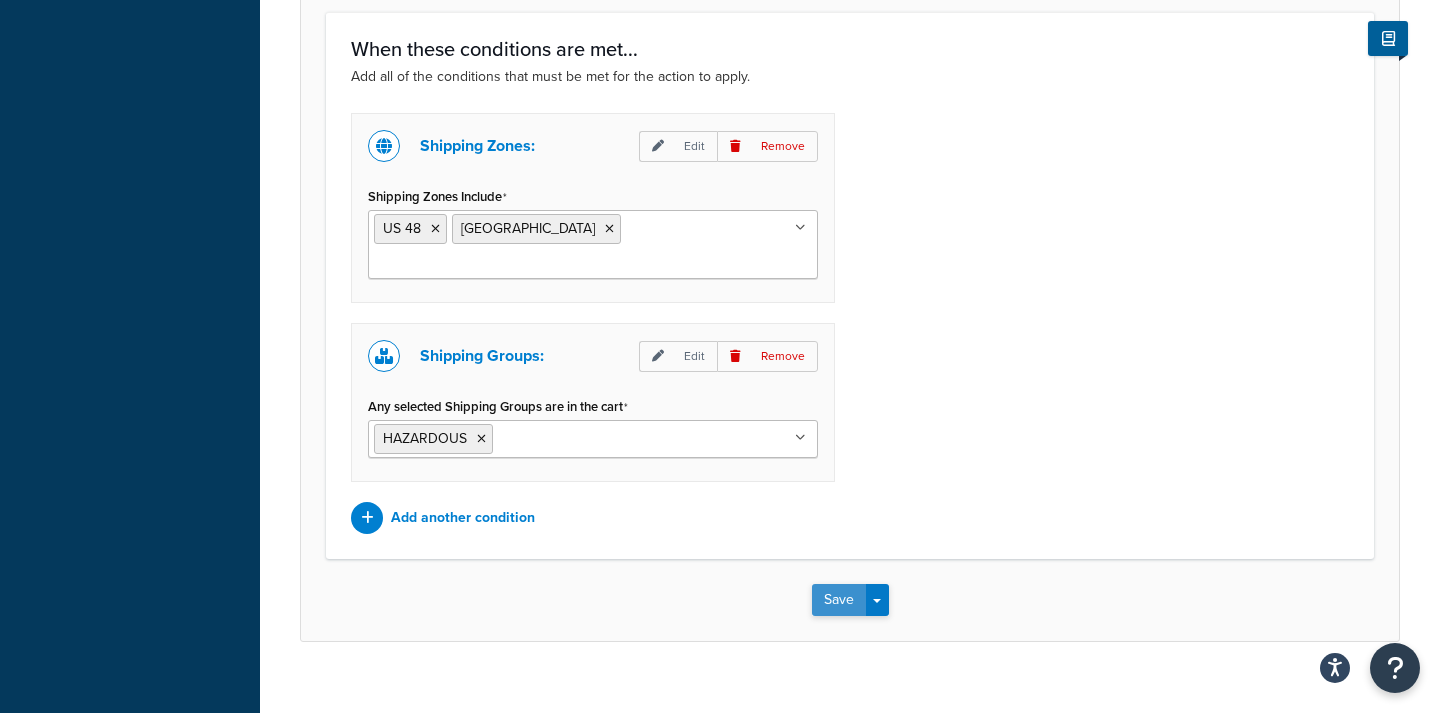 click on "Save" at bounding box center (839, 600) 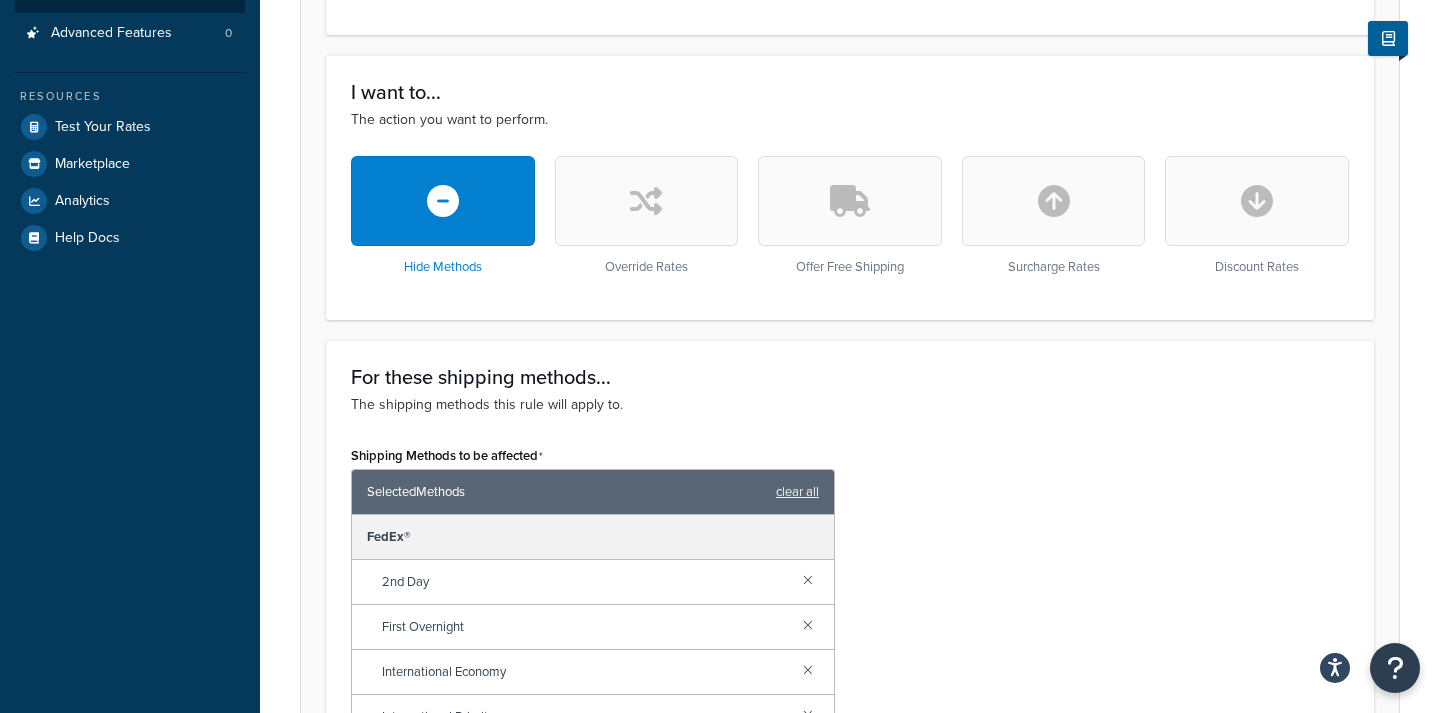 scroll, scrollTop: 0, scrollLeft: 0, axis: both 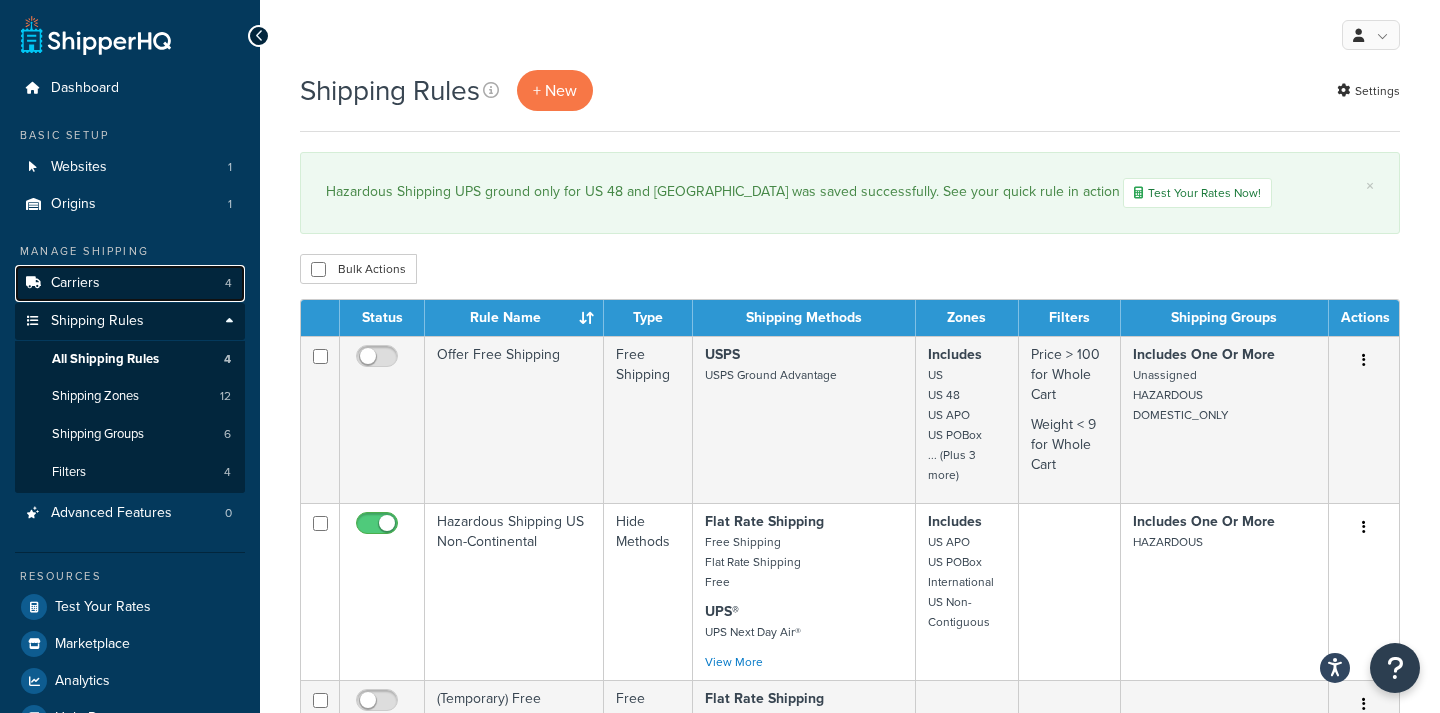 click on "Carriers
4" at bounding box center [130, 283] 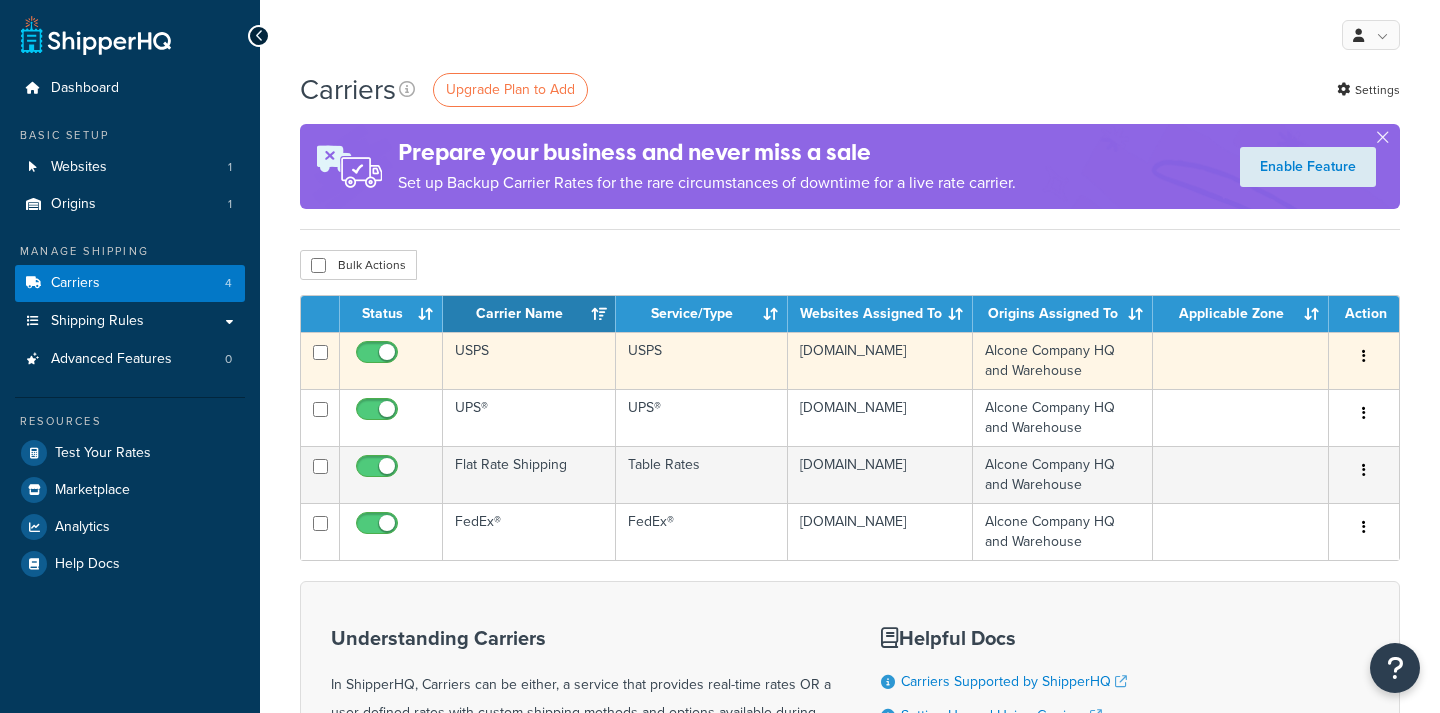 scroll, scrollTop: 0, scrollLeft: 0, axis: both 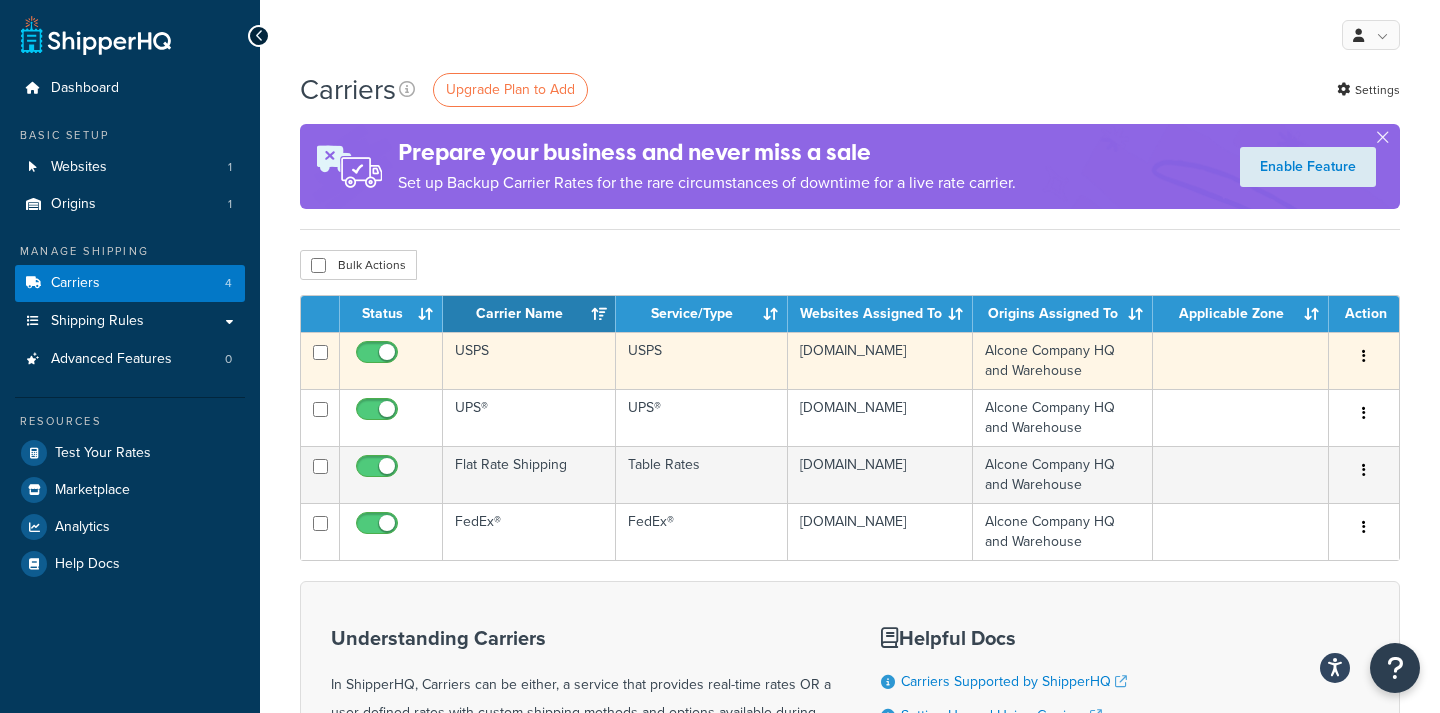 click on "USPS" at bounding box center (529, 360) 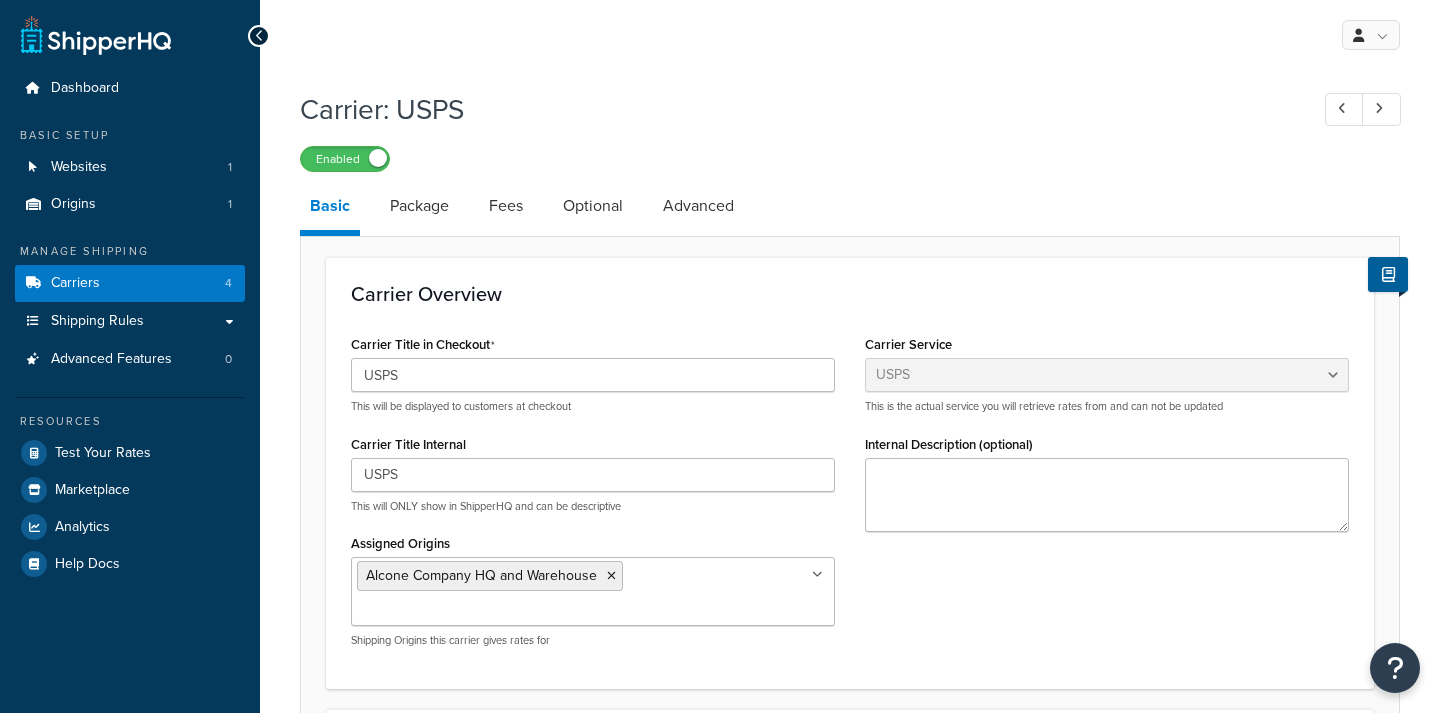 select on "usps" 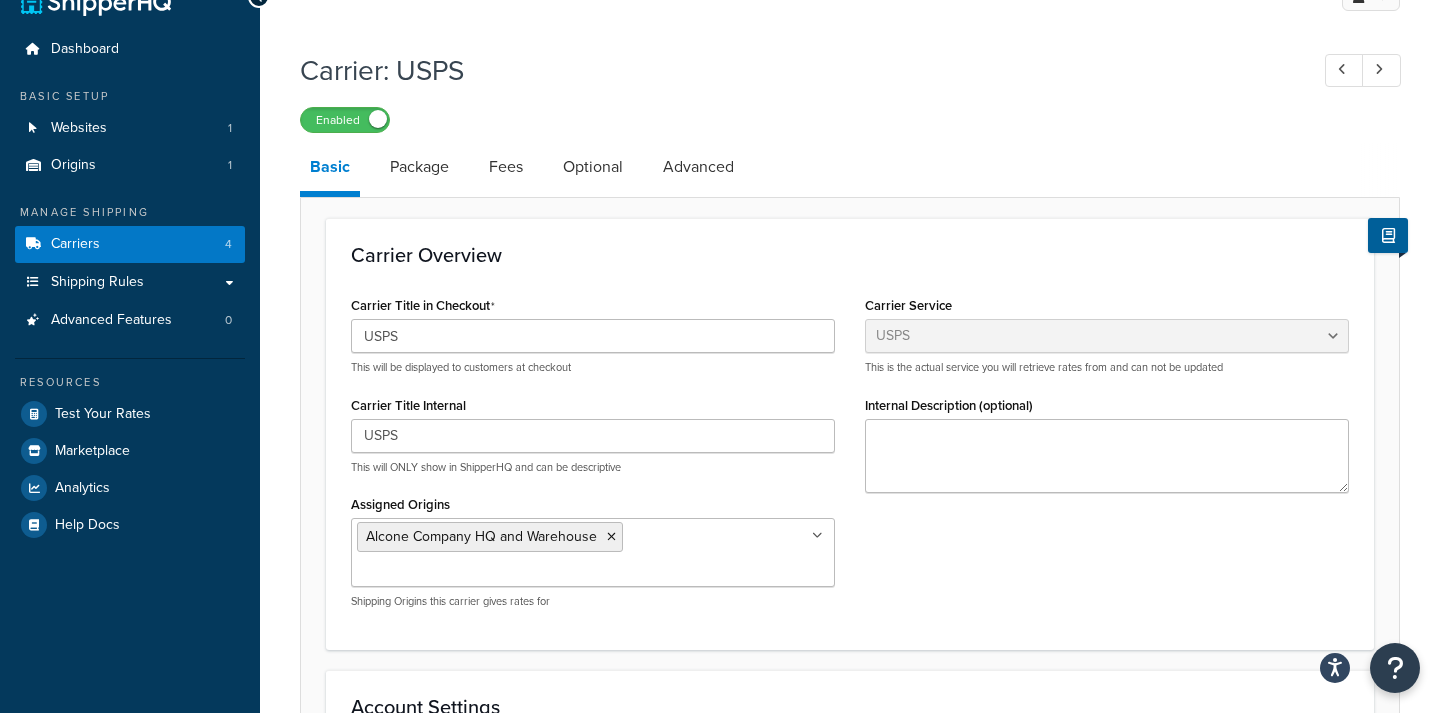 scroll, scrollTop: 48, scrollLeft: 0, axis: vertical 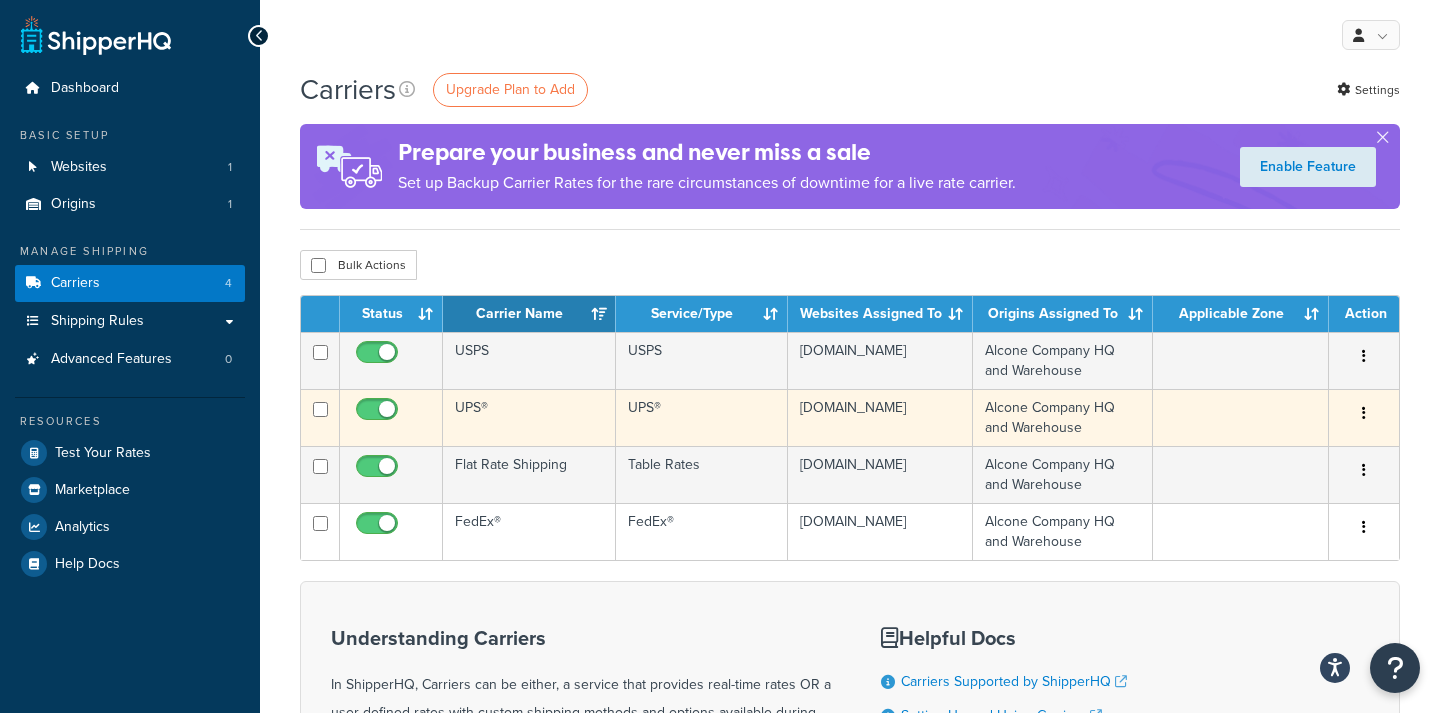click on "UPS®" at bounding box center (529, 417) 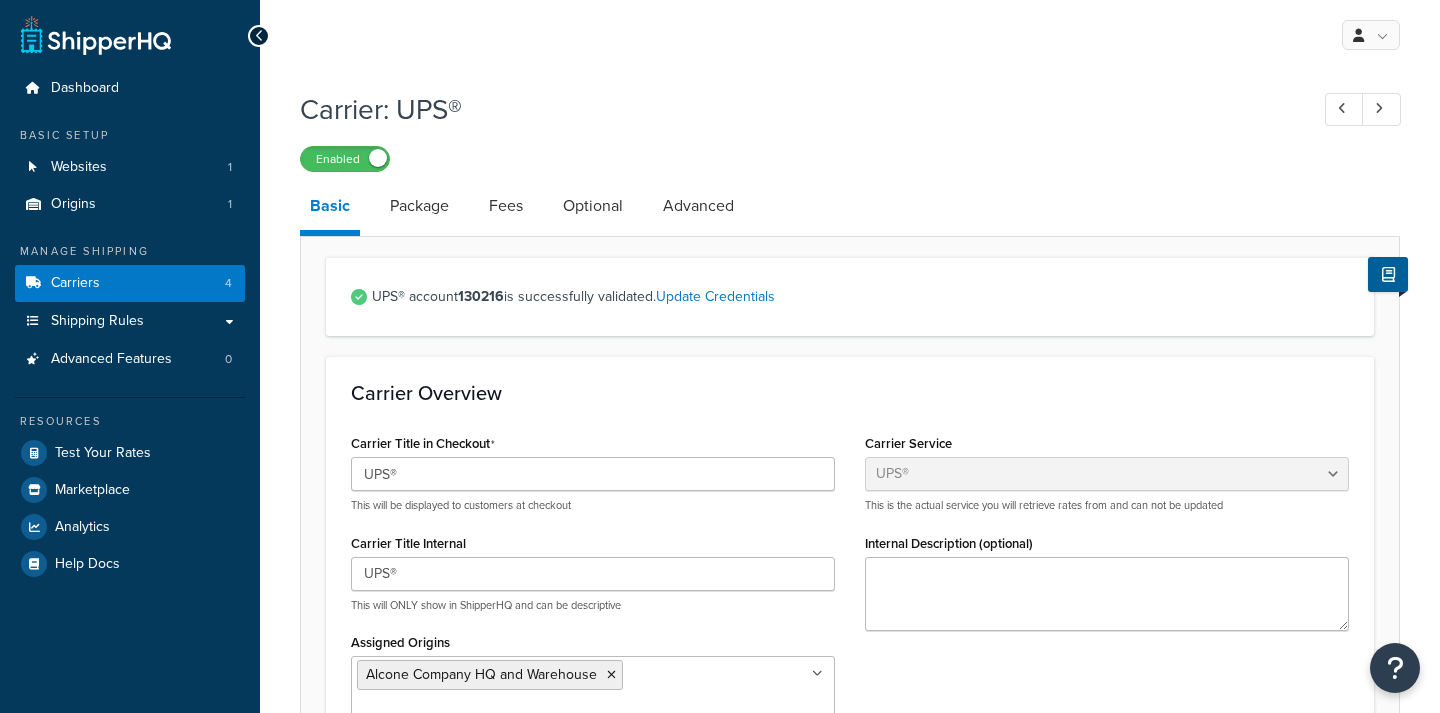 select on "ups" 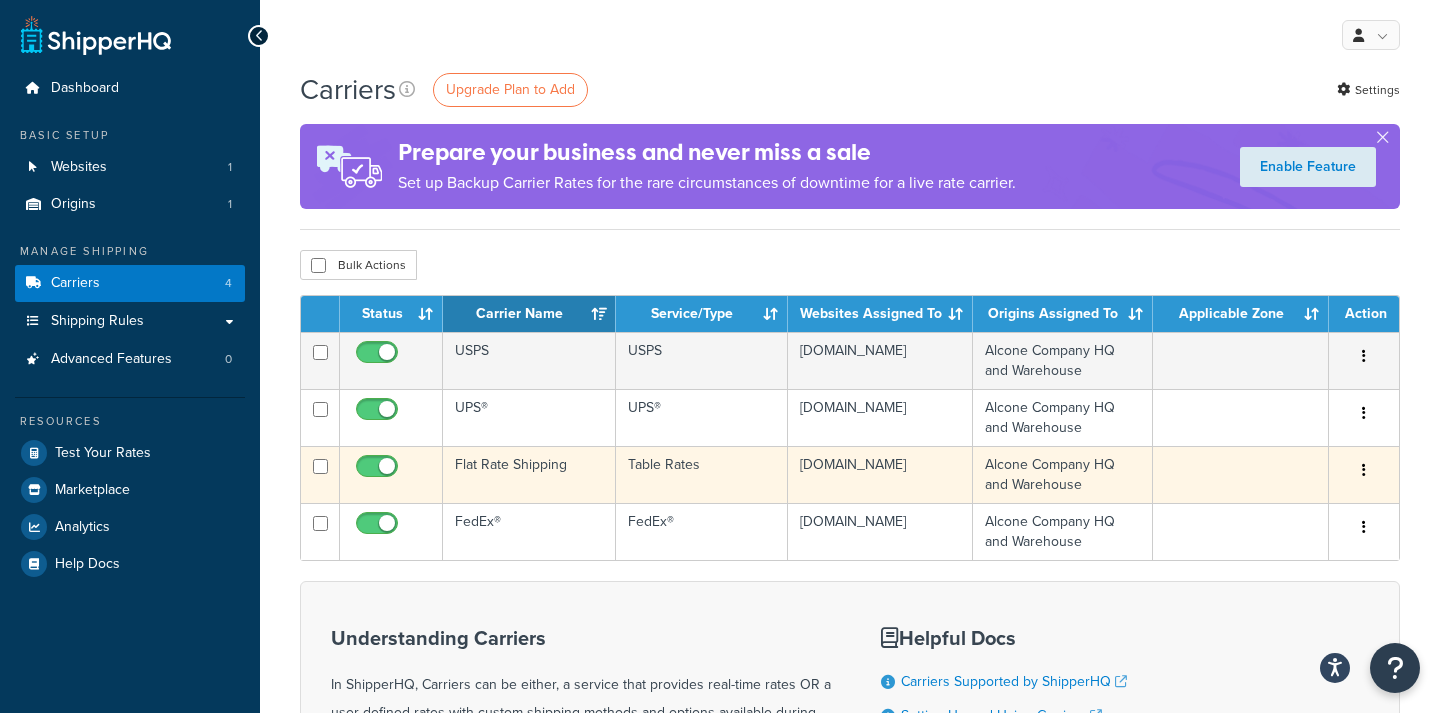 scroll, scrollTop: 0, scrollLeft: 0, axis: both 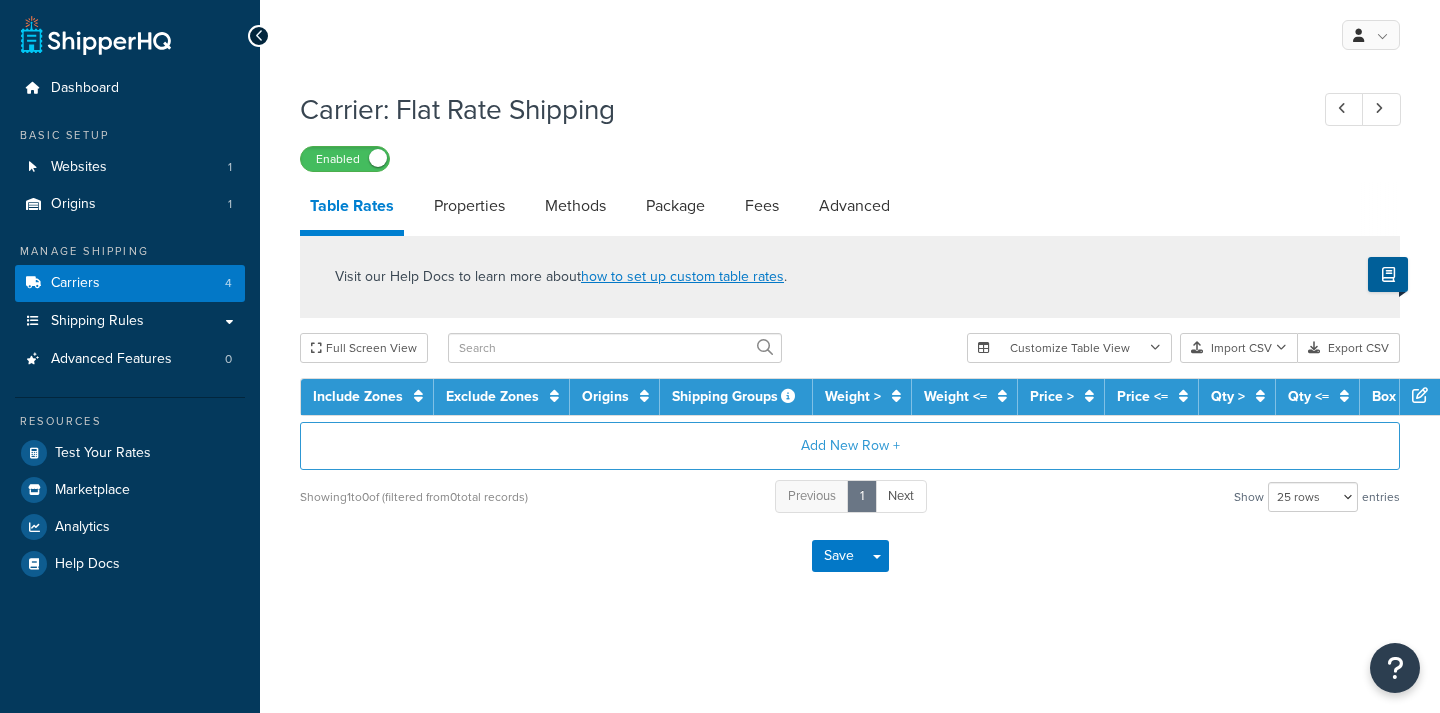 select on "25" 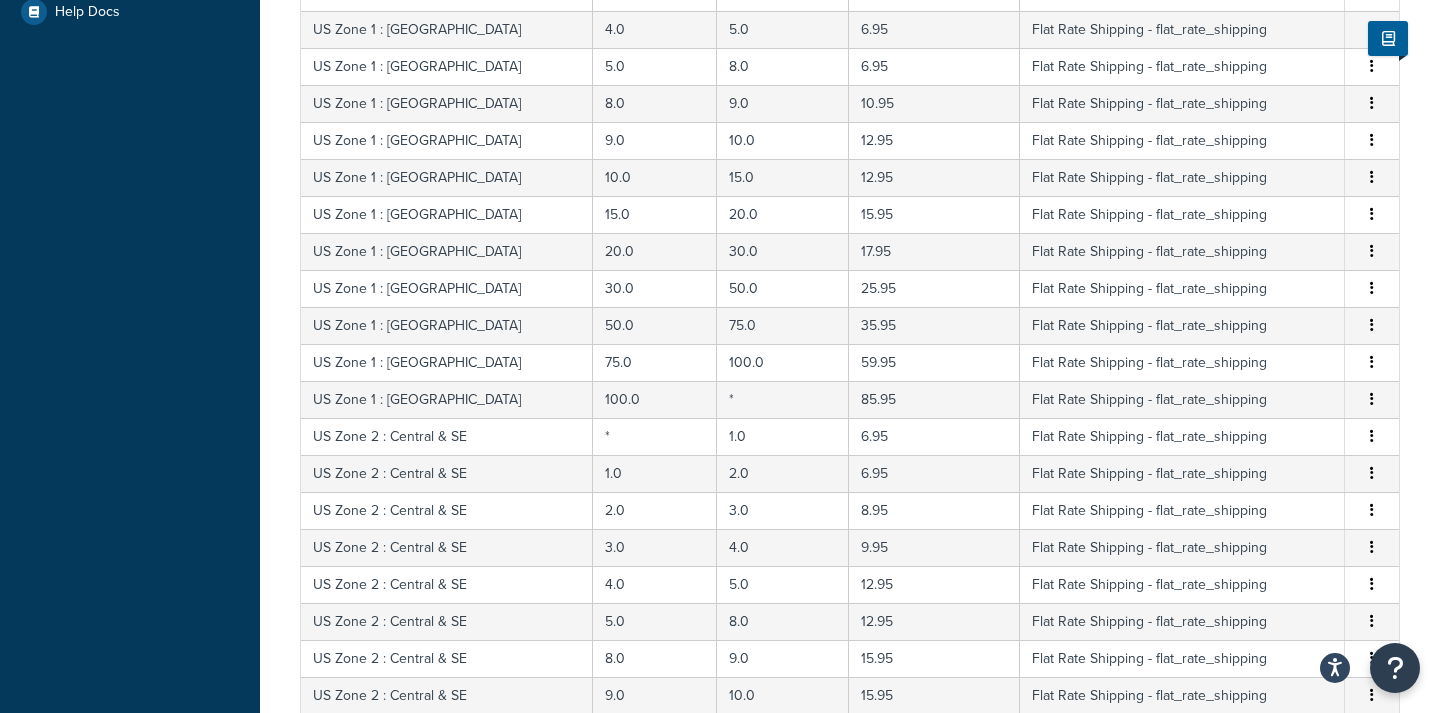 scroll, scrollTop: 911, scrollLeft: 0, axis: vertical 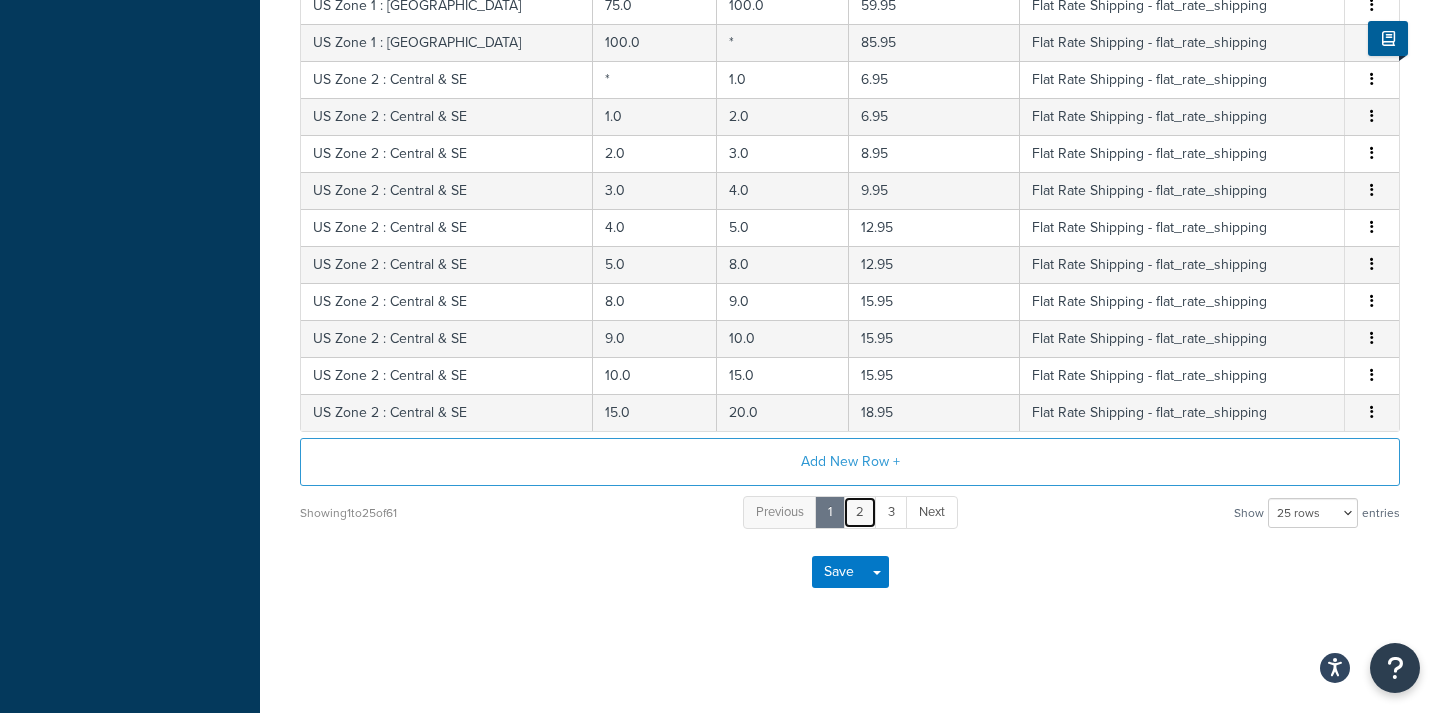 click on "2" at bounding box center (860, 512) 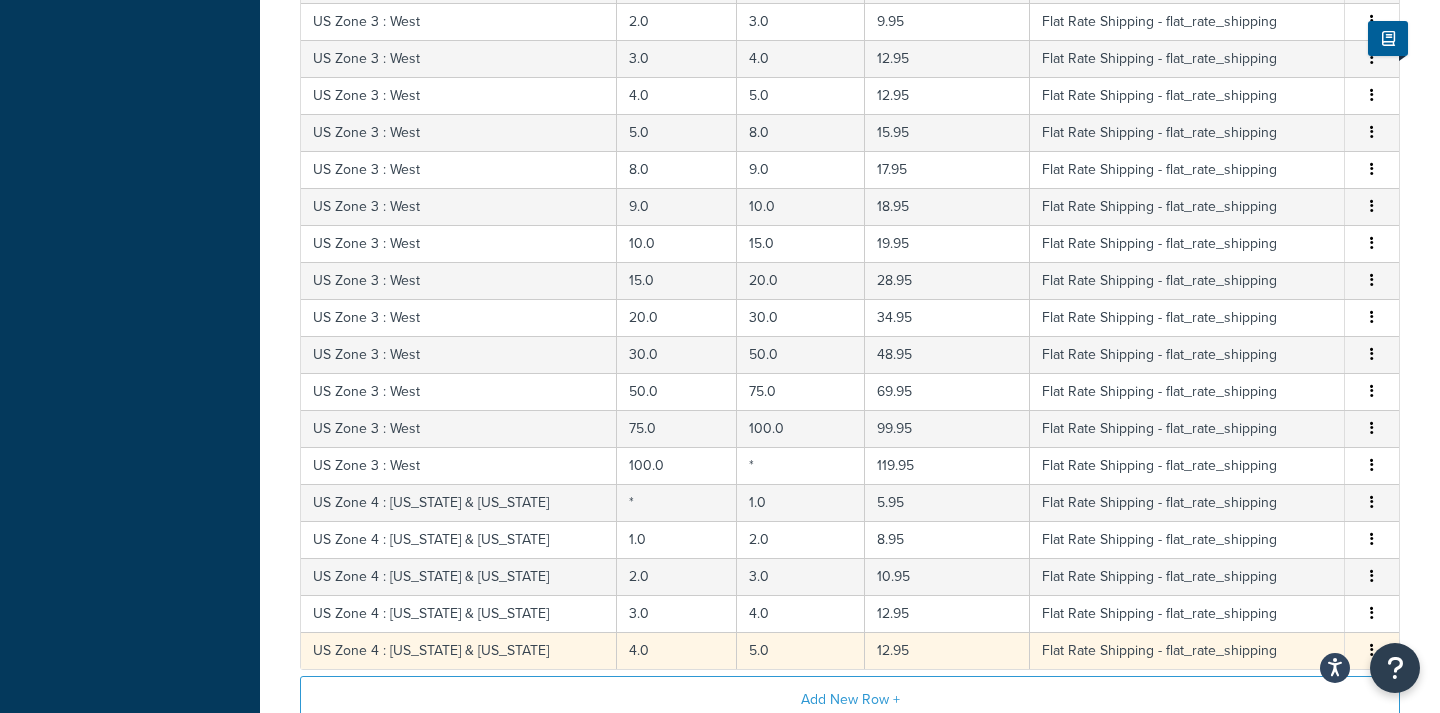 scroll, scrollTop: 911, scrollLeft: 0, axis: vertical 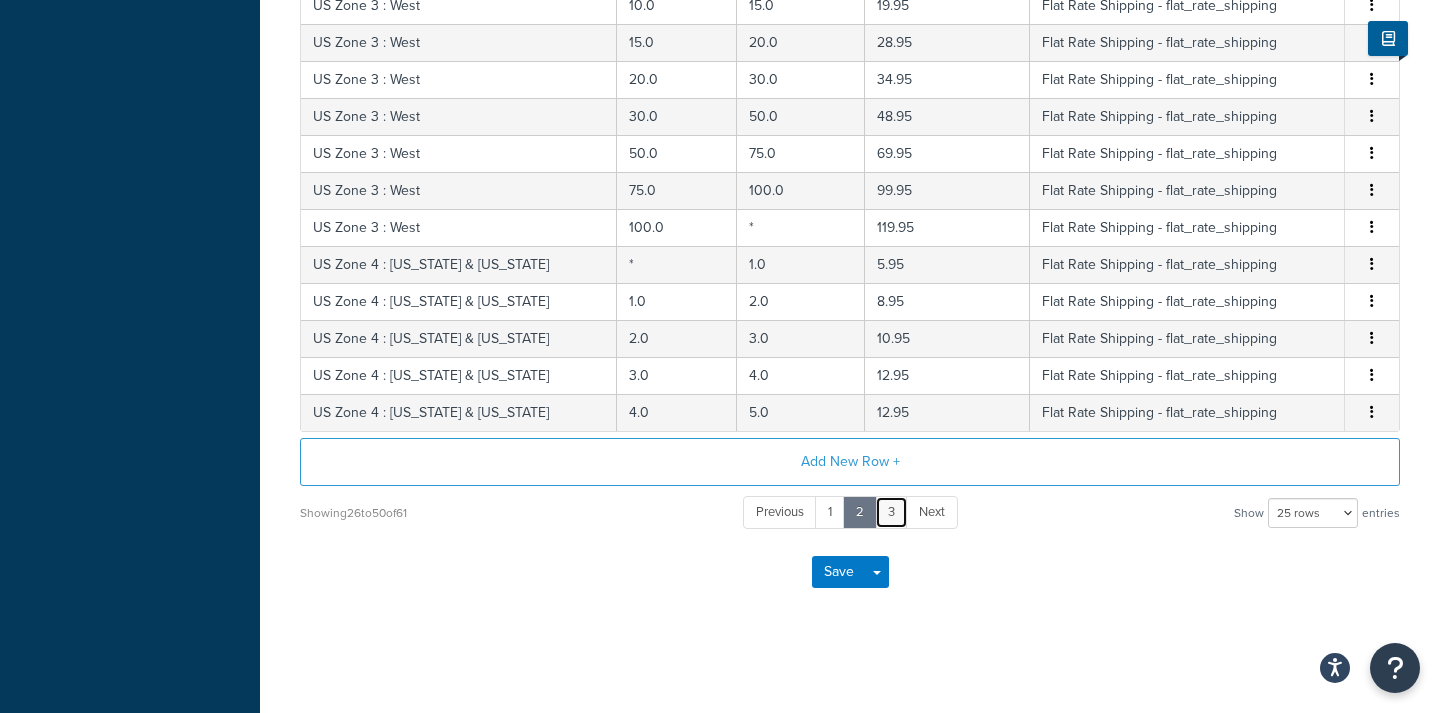 click on "3" at bounding box center (891, 512) 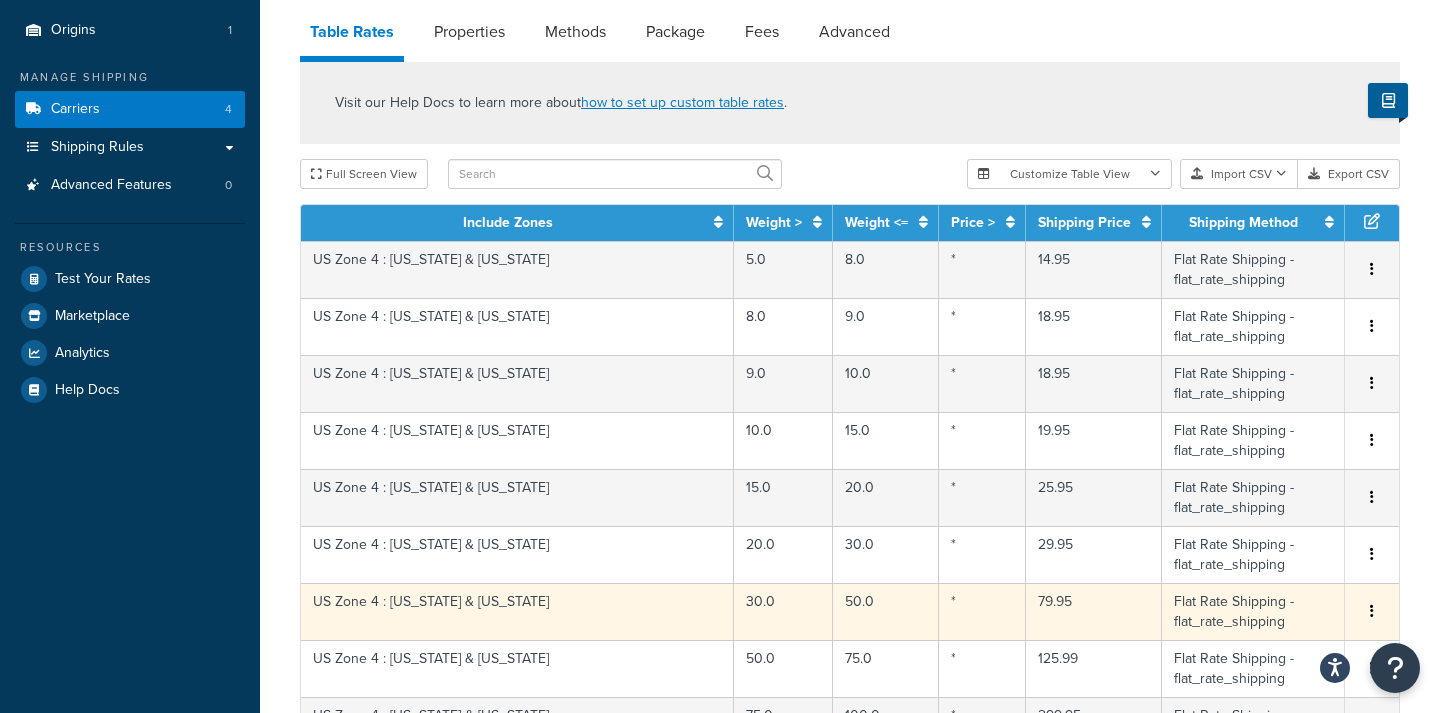 scroll, scrollTop: 613, scrollLeft: 0, axis: vertical 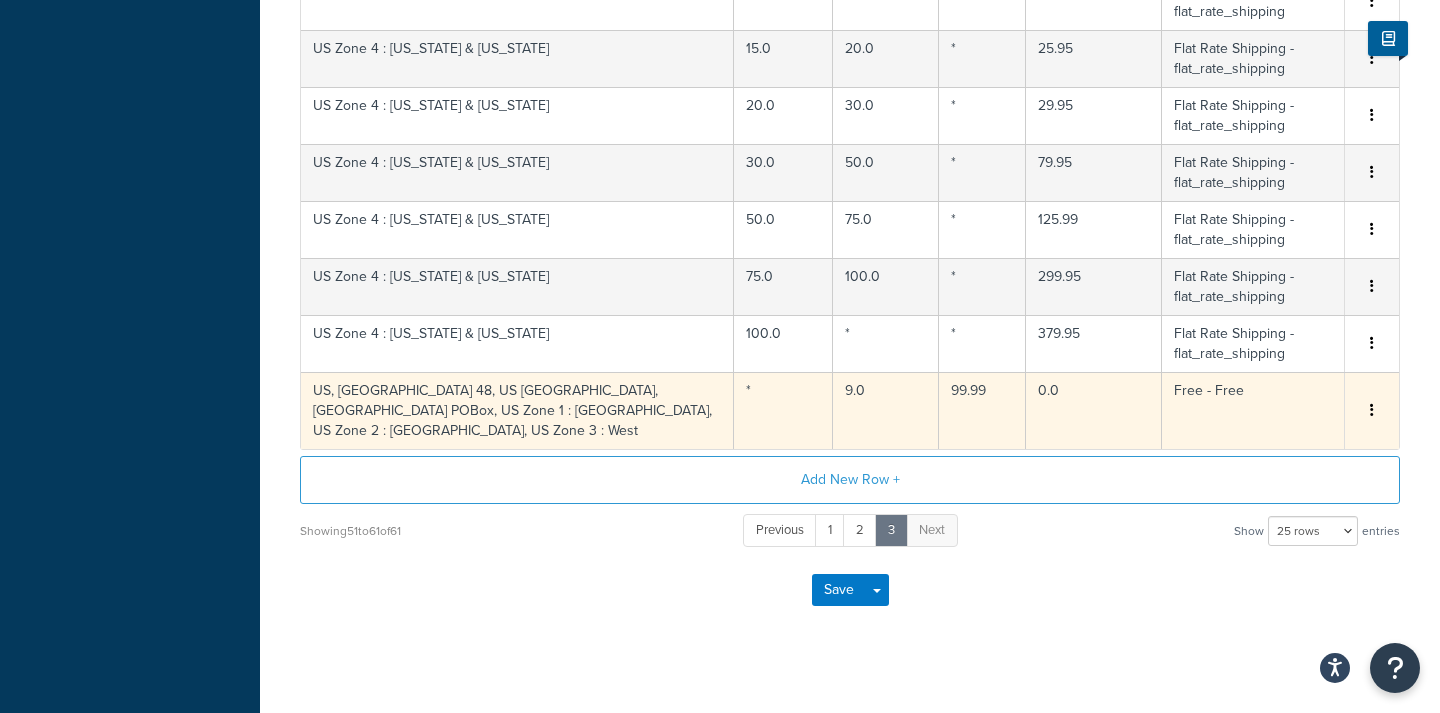 click at bounding box center (1372, 411) 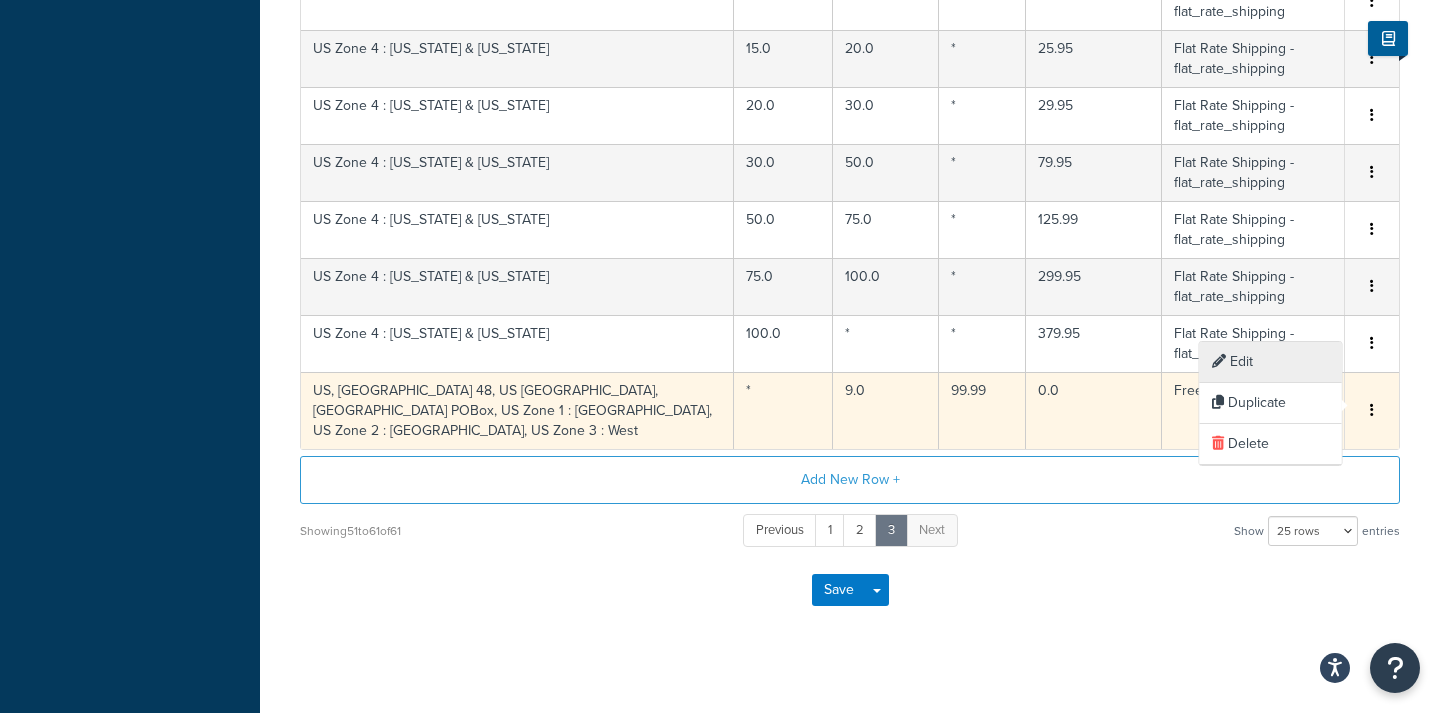 click on "Edit" at bounding box center [1271, 362] 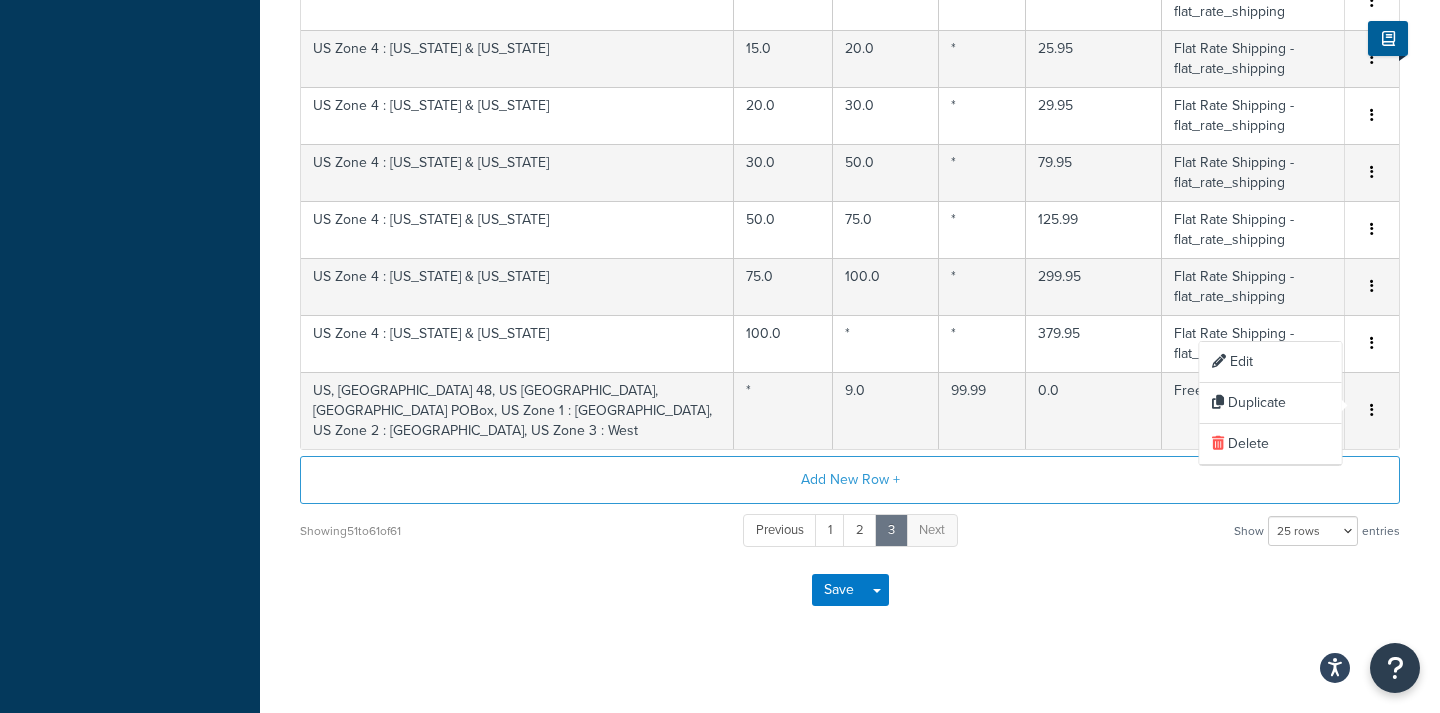 select on "173262" 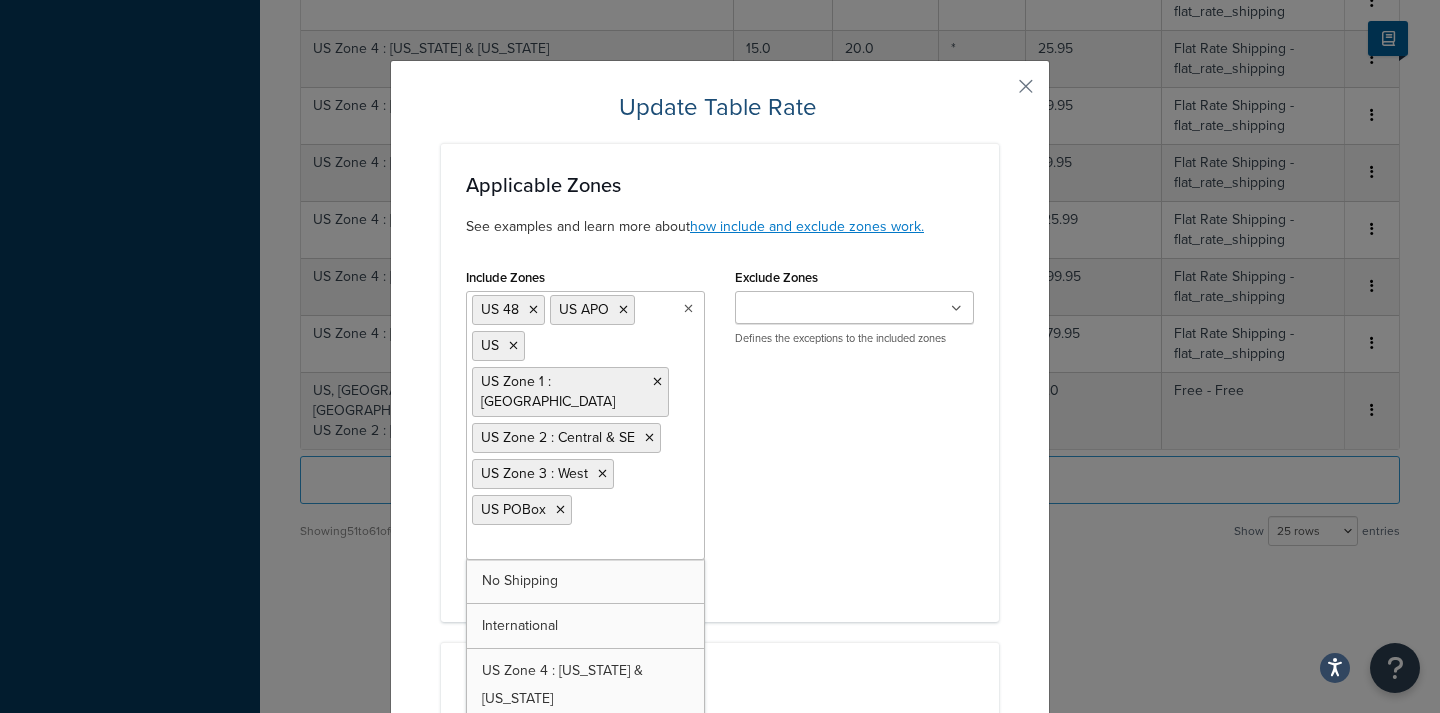 click on "US 48   US APO   US   US Zone 1 : [GEOGRAPHIC_DATA] 2 : Central & SE   US Zone 3 : [GEOGRAPHIC_DATA] POBox" at bounding box center (585, 425) 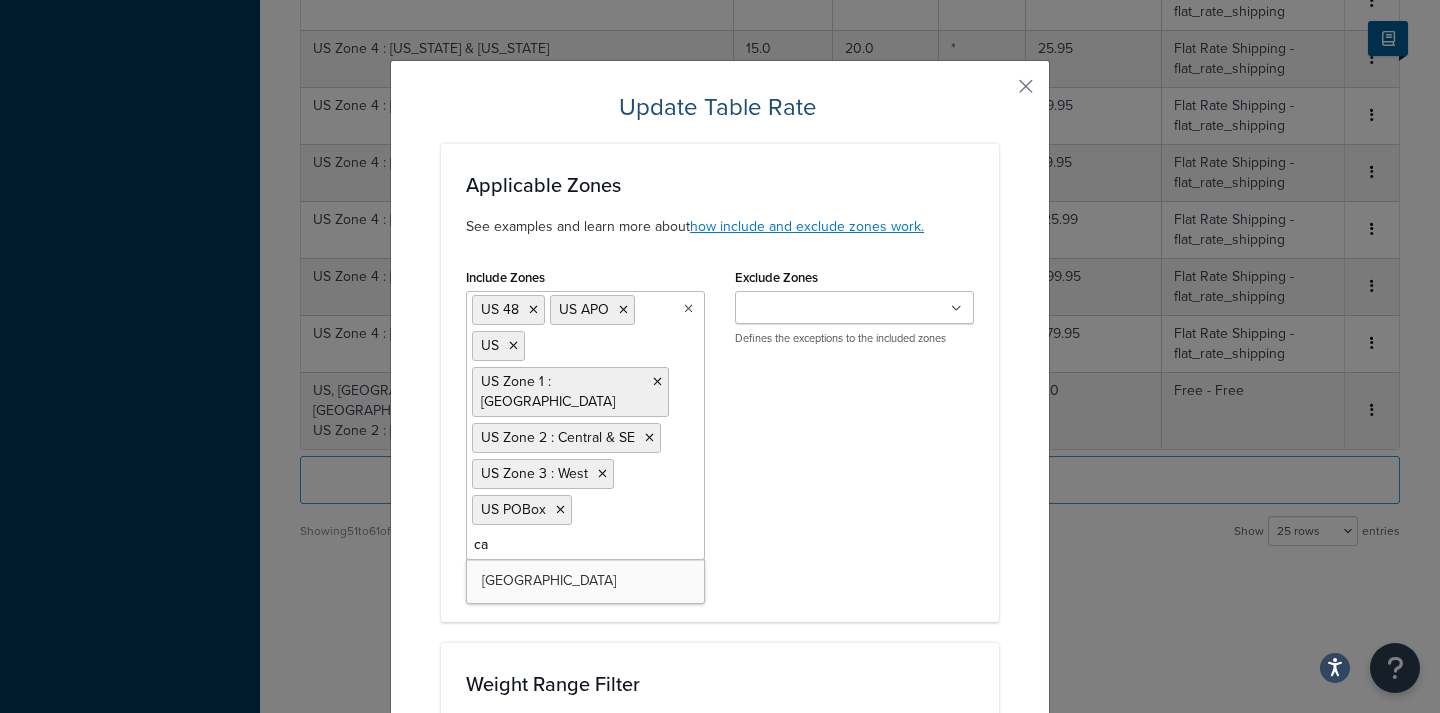 type on "can" 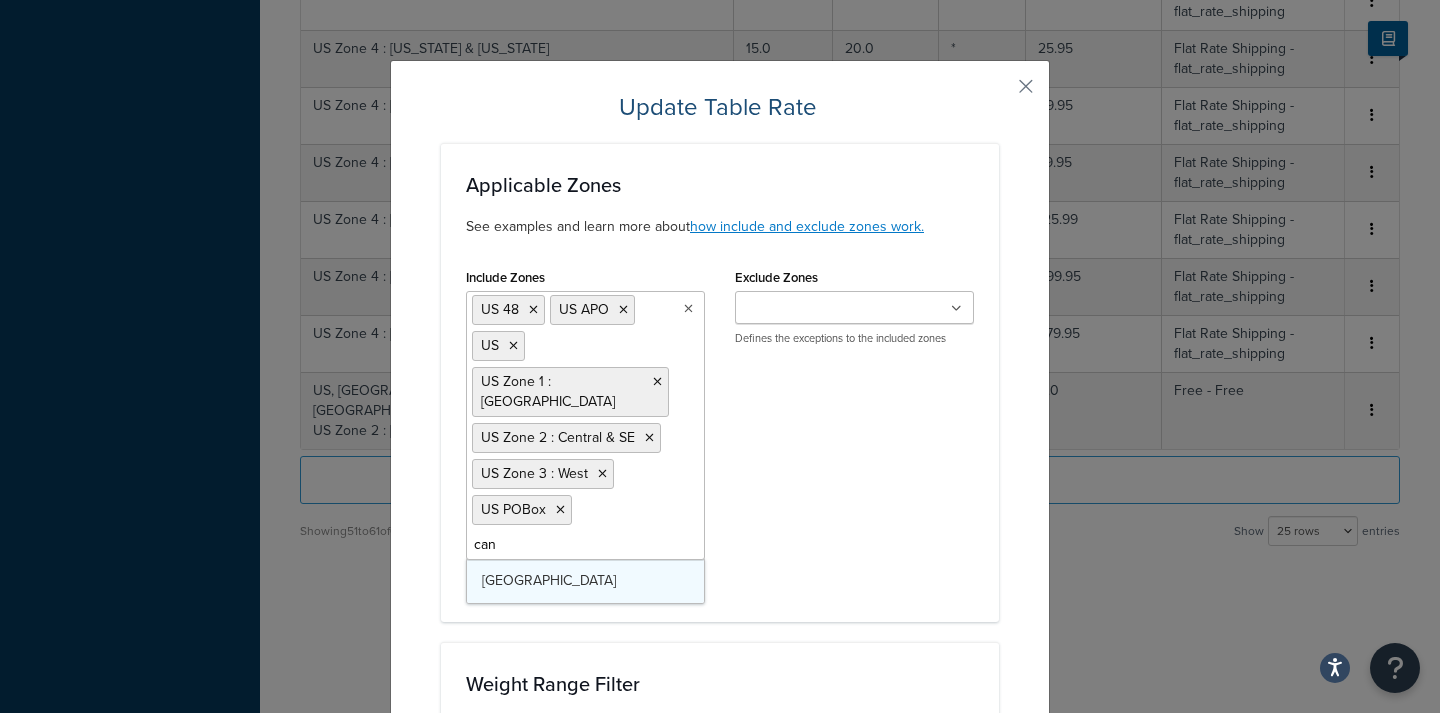 type 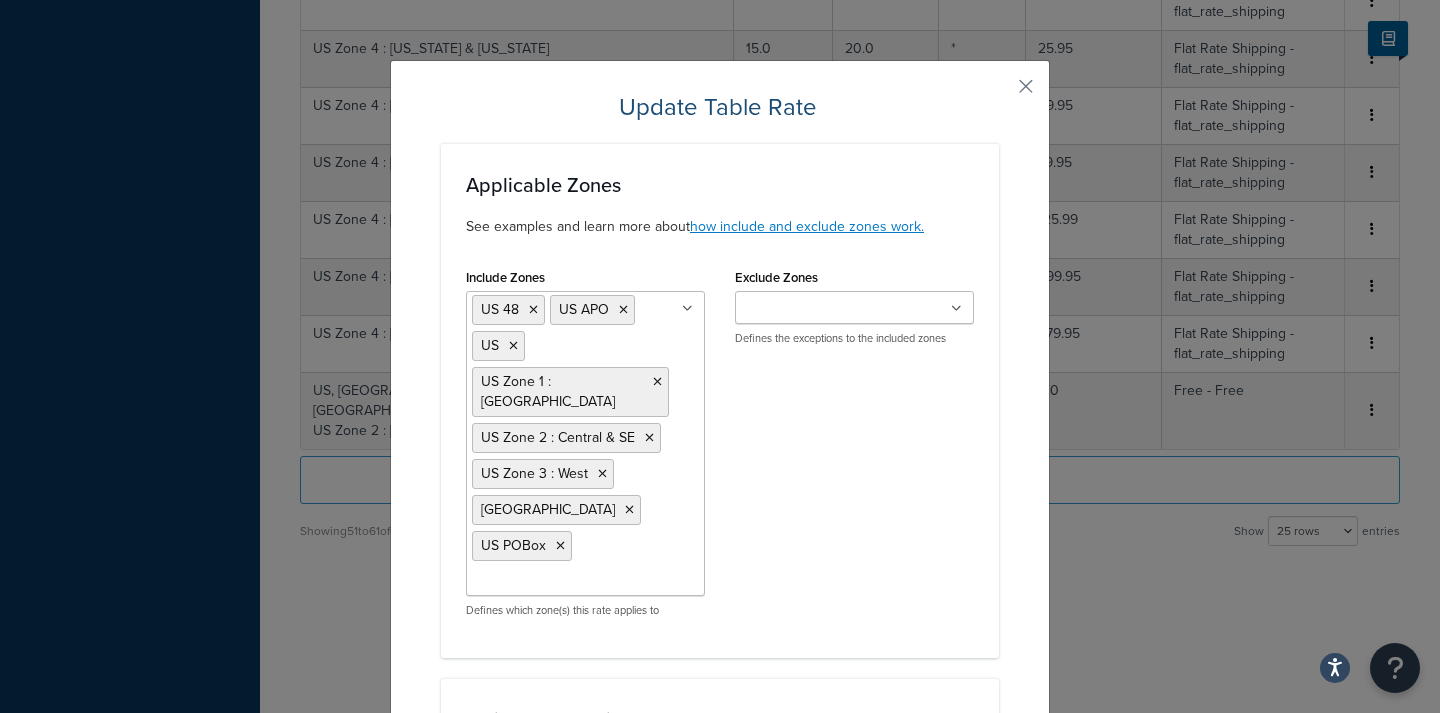 click on "Include Zones   US 48   US APO   US   US Zone 1 : [GEOGRAPHIC_DATA] 2 : Central & SE   US Zone 3 : [GEOGRAPHIC_DATA]   [GEOGRAPHIC_DATA] POBox   No Shipping International US Zone 4 : [US_STATE] & [US_STATE] [GEOGRAPHIC_DATA] Non-Contiguous Defines which zone(s) this rate applies to Exclude Zones   US 48 US APO [GEOGRAPHIC_DATA] No Shipping US Zone 1 : [GEOGRAPHIC_DATA] US Zone 2 : Central & SE US Zone 3 : [GEOGRAPHIC_DATA] 4 : [US_STATE] & [US_STATE] [GEOGRAPHIC_DATA] Non-Contiguous [GEOGRAPHIC_DATA] [GEOGRAPHIC_DATA] POBox Defines the exceptions to the included zones" at bounding box center (720, 448) 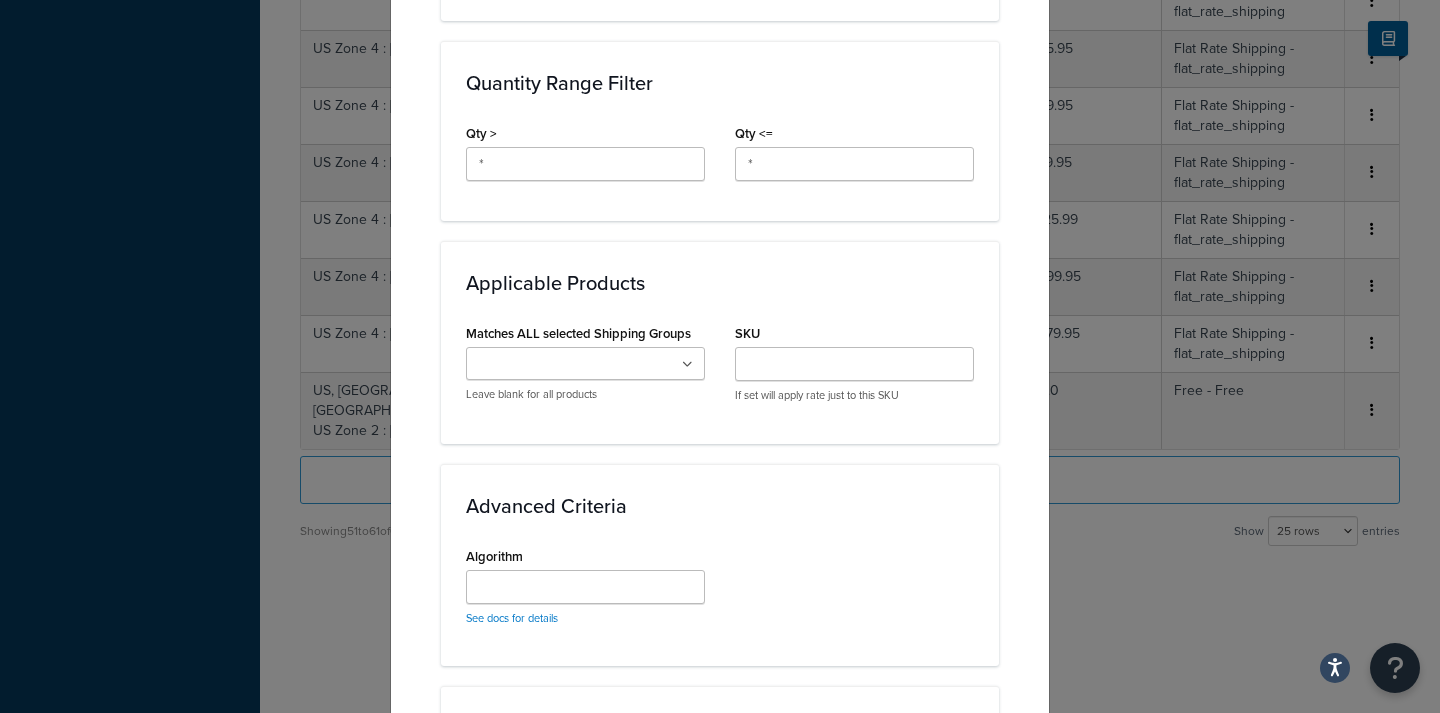 scroll, scrollTop: 1387, scrollLeft: 0, axis: vertical 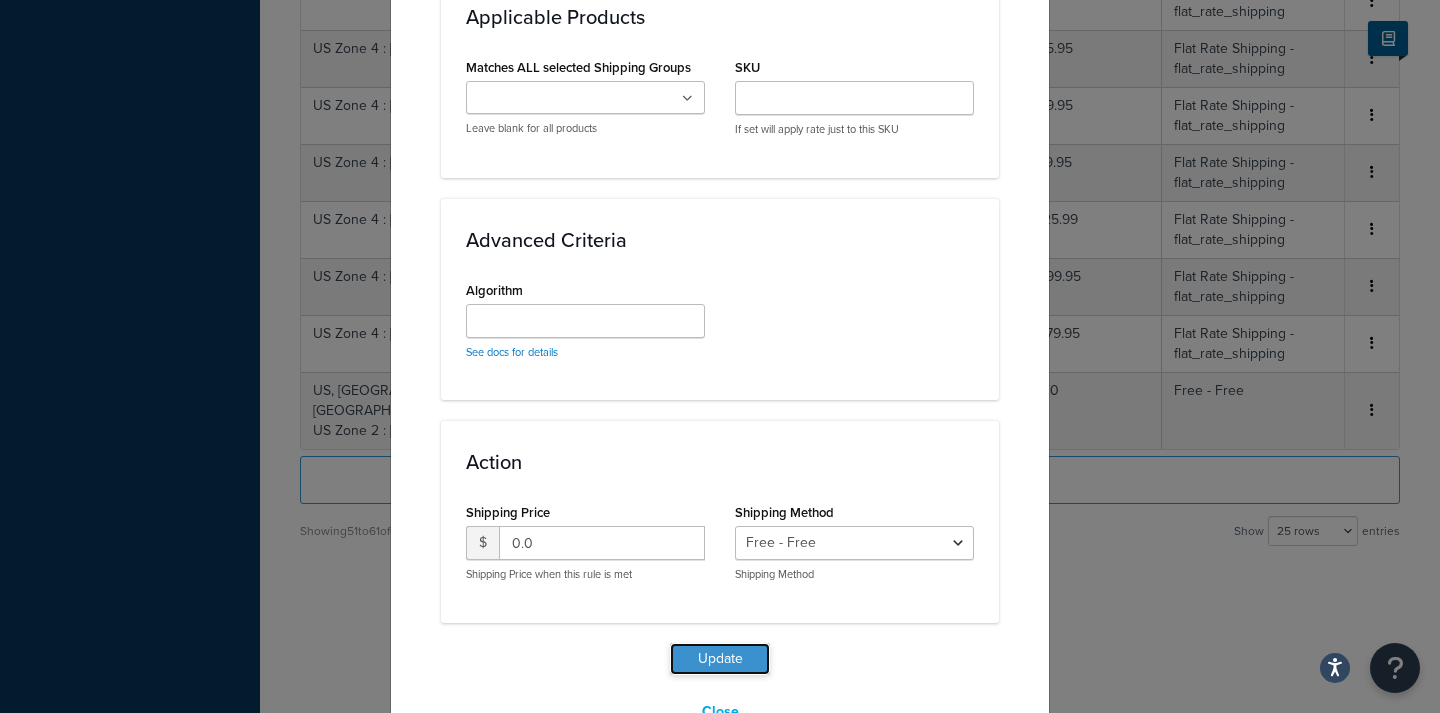 click on "Update" at bounding box center (720, 659) 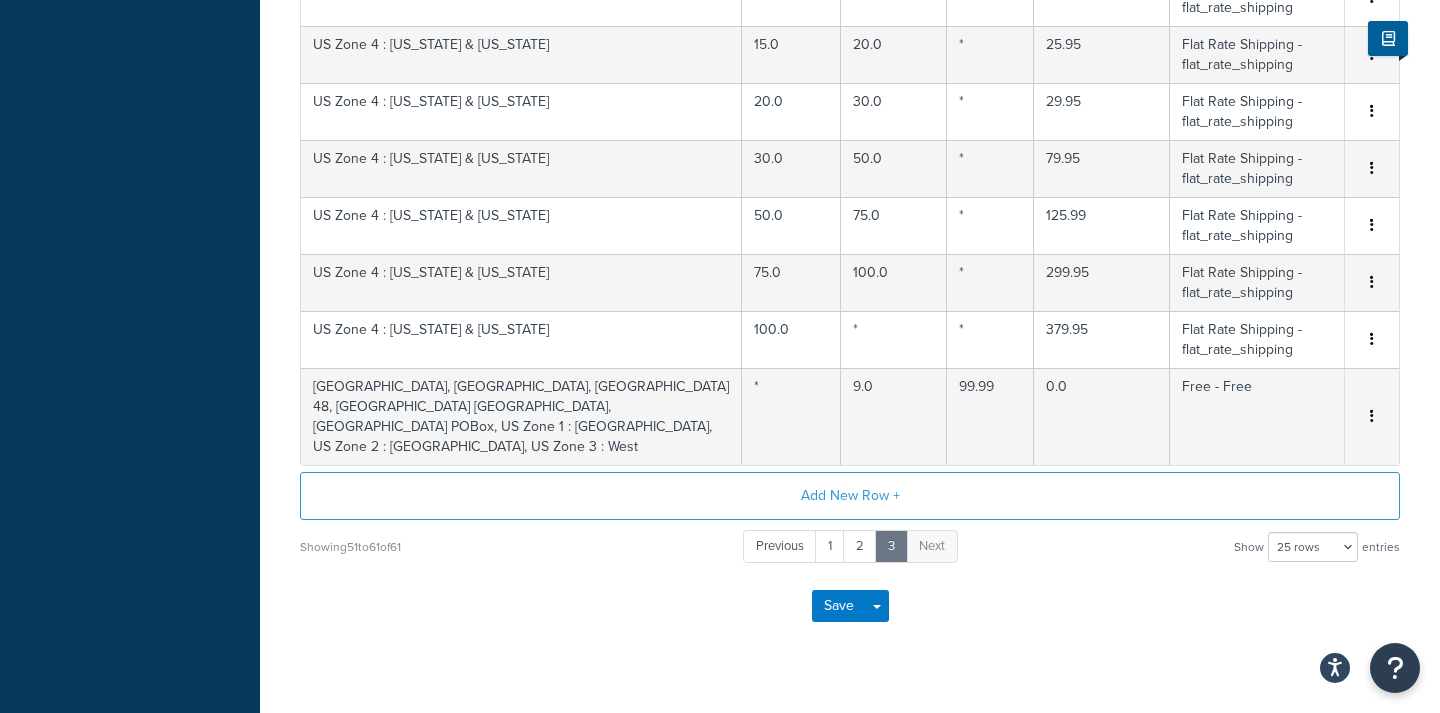 scroll, scrollTop: 613, scrollLeft: 0, axis: vertical 